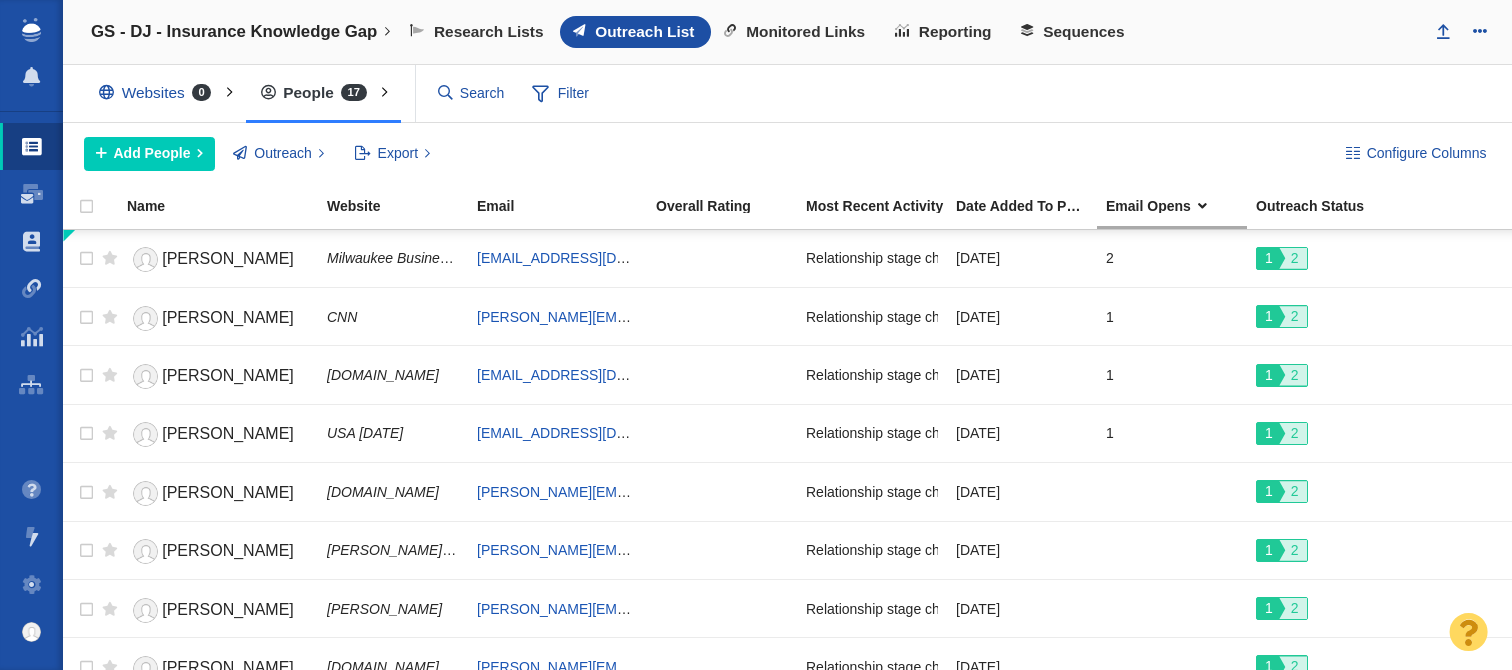 scroll, scrollTop: 0, scrollLeft: 0, axis: both 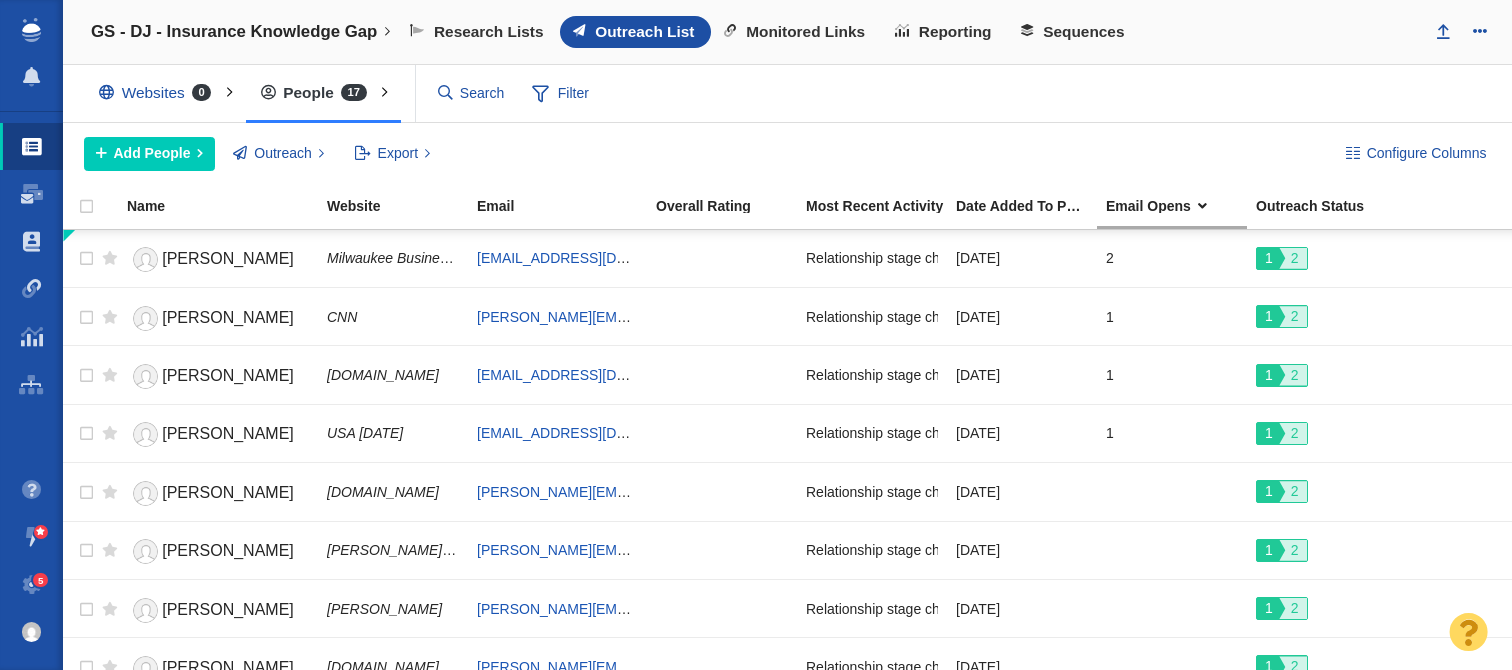click on "Configure Columns   Add People Add a Person Add From List of URLs Import from CSV   Outreach No Contacts Selected Select contacts in your project to conduct outreach.   Export All Fields Custom Export Templates Phone List   Create Custom Export..." at bounding box center [787, 154] 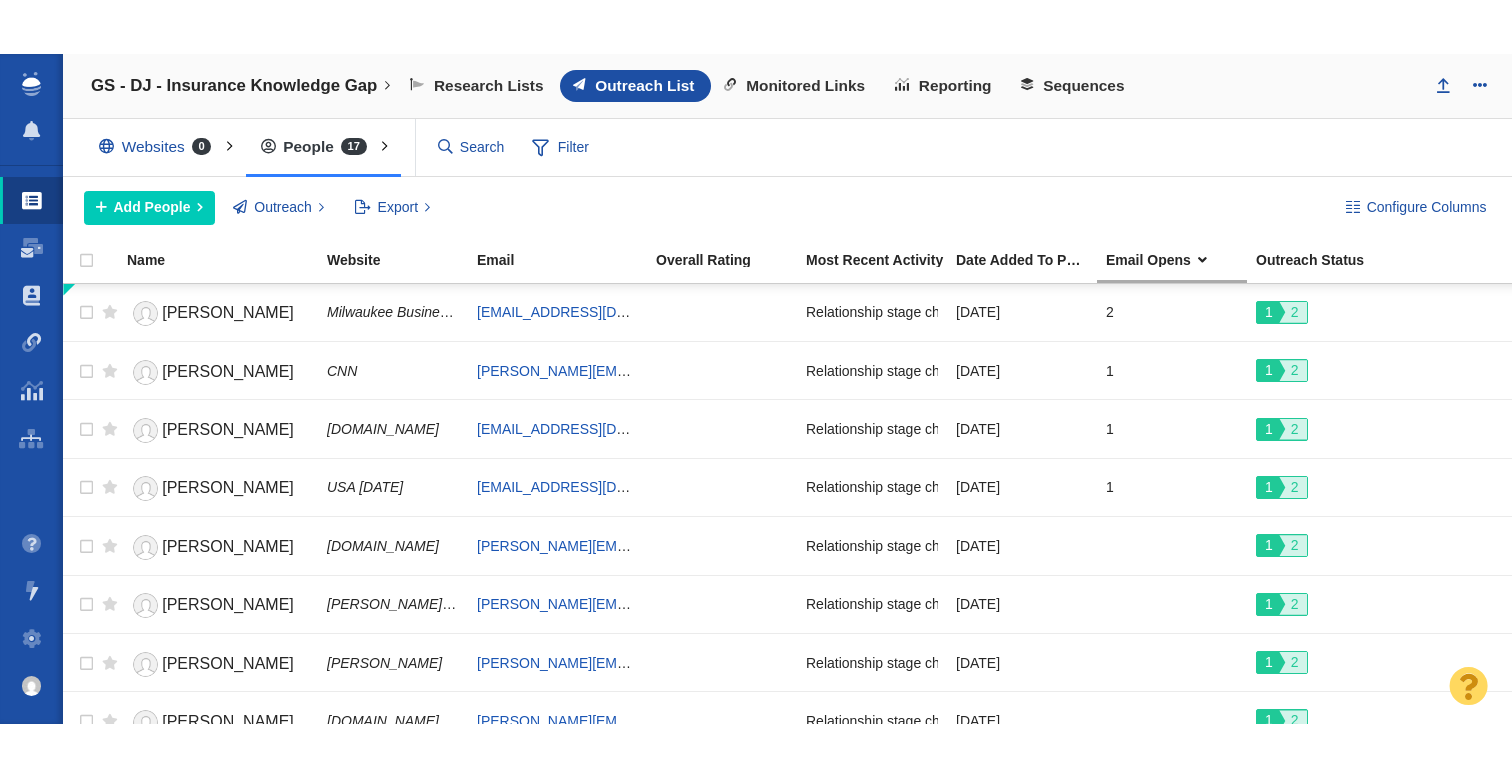 scroll, scrollTop: 0, scrollLeft: 0, axis: both 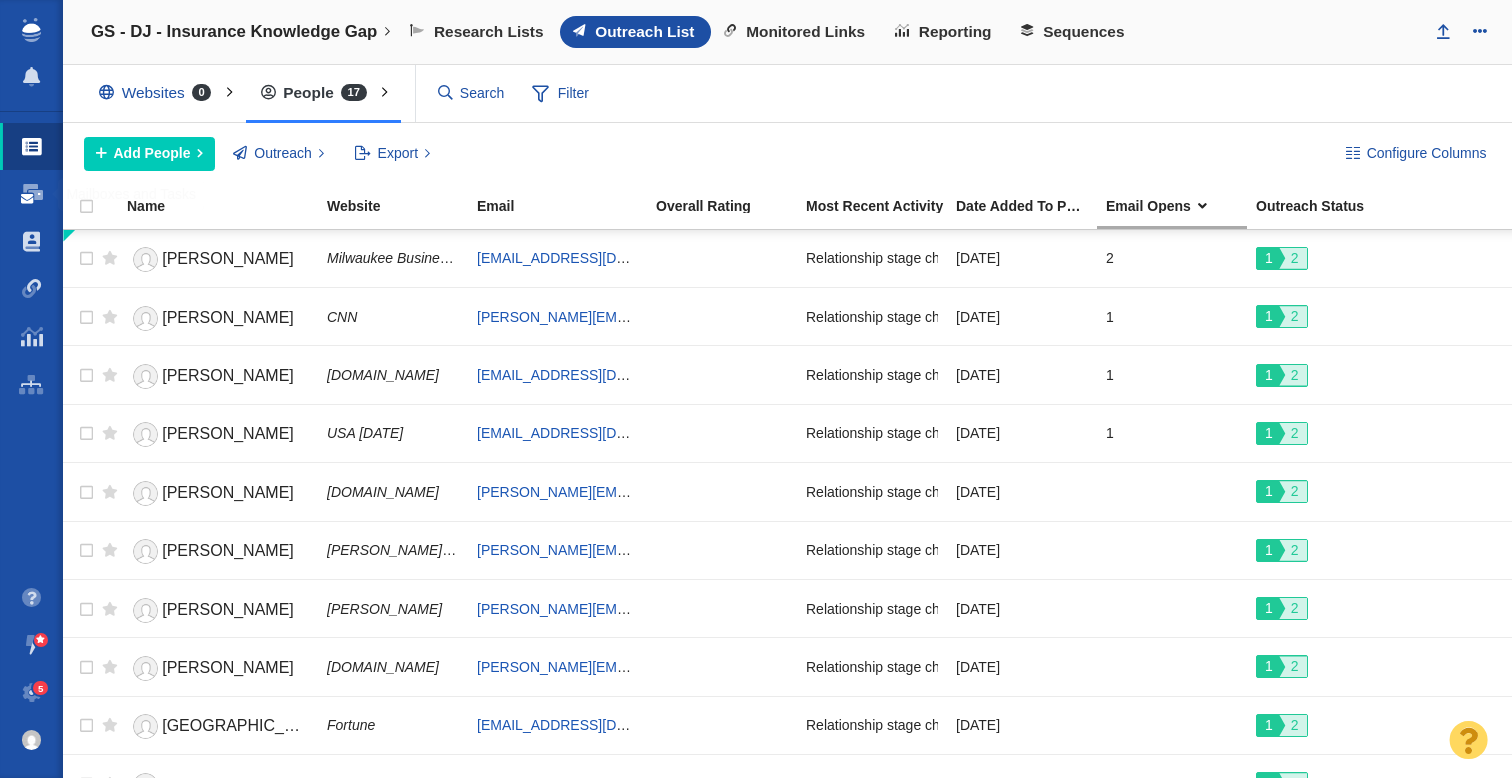 click on "Dashboard" at bounding box center (31, 194) 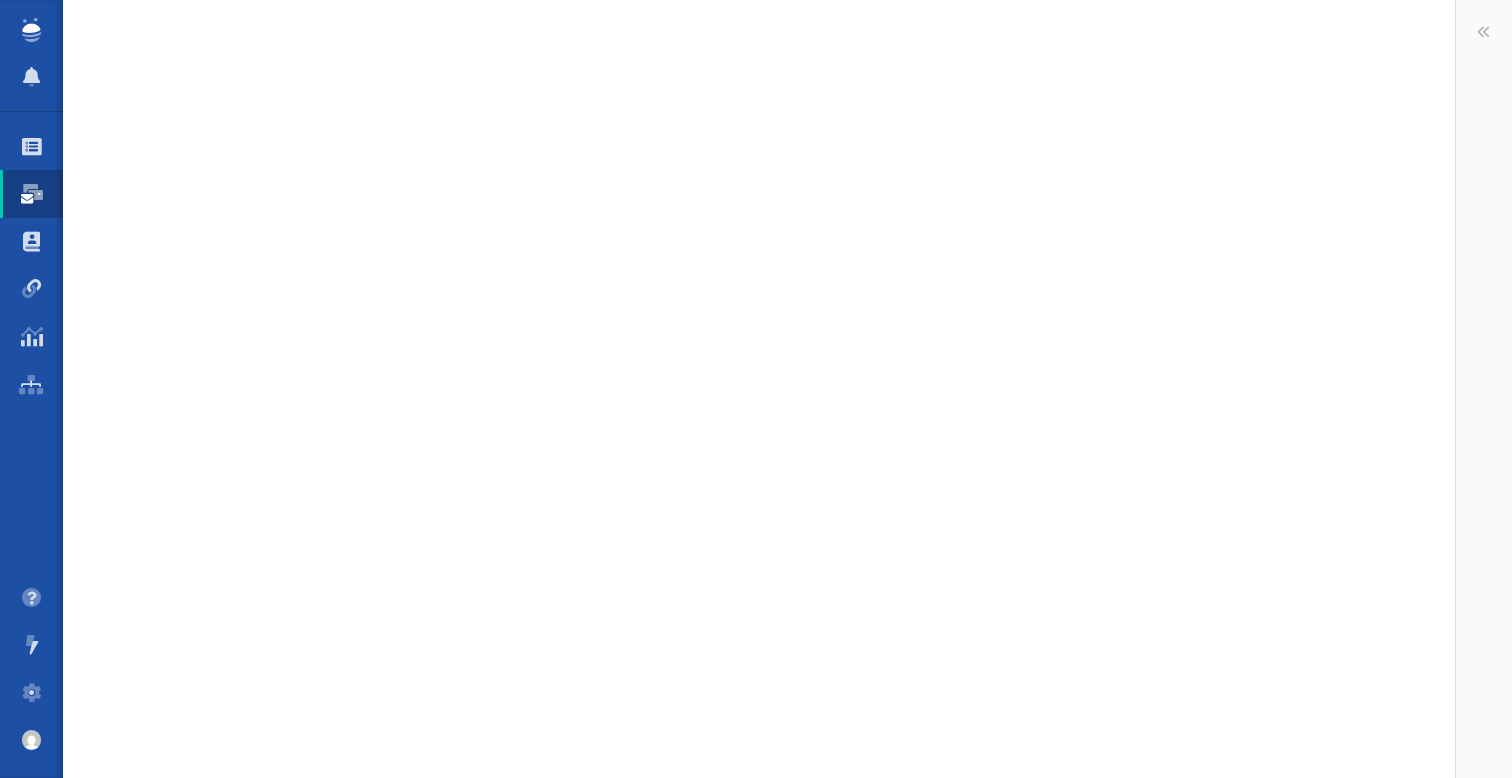 scroll, scrollTop: 0, scrollLeft: 0, axis: both 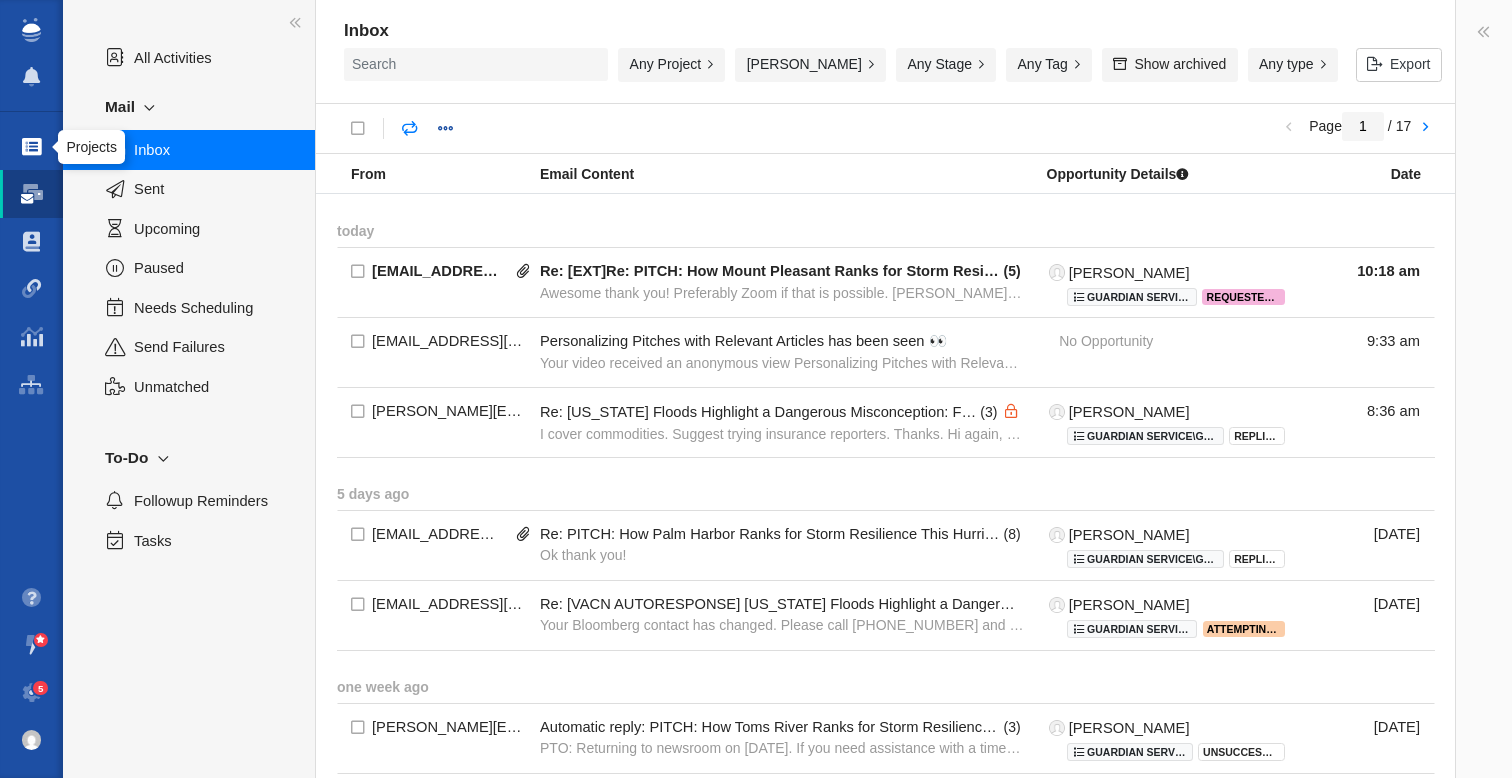 click at bounding box center (32, 147) 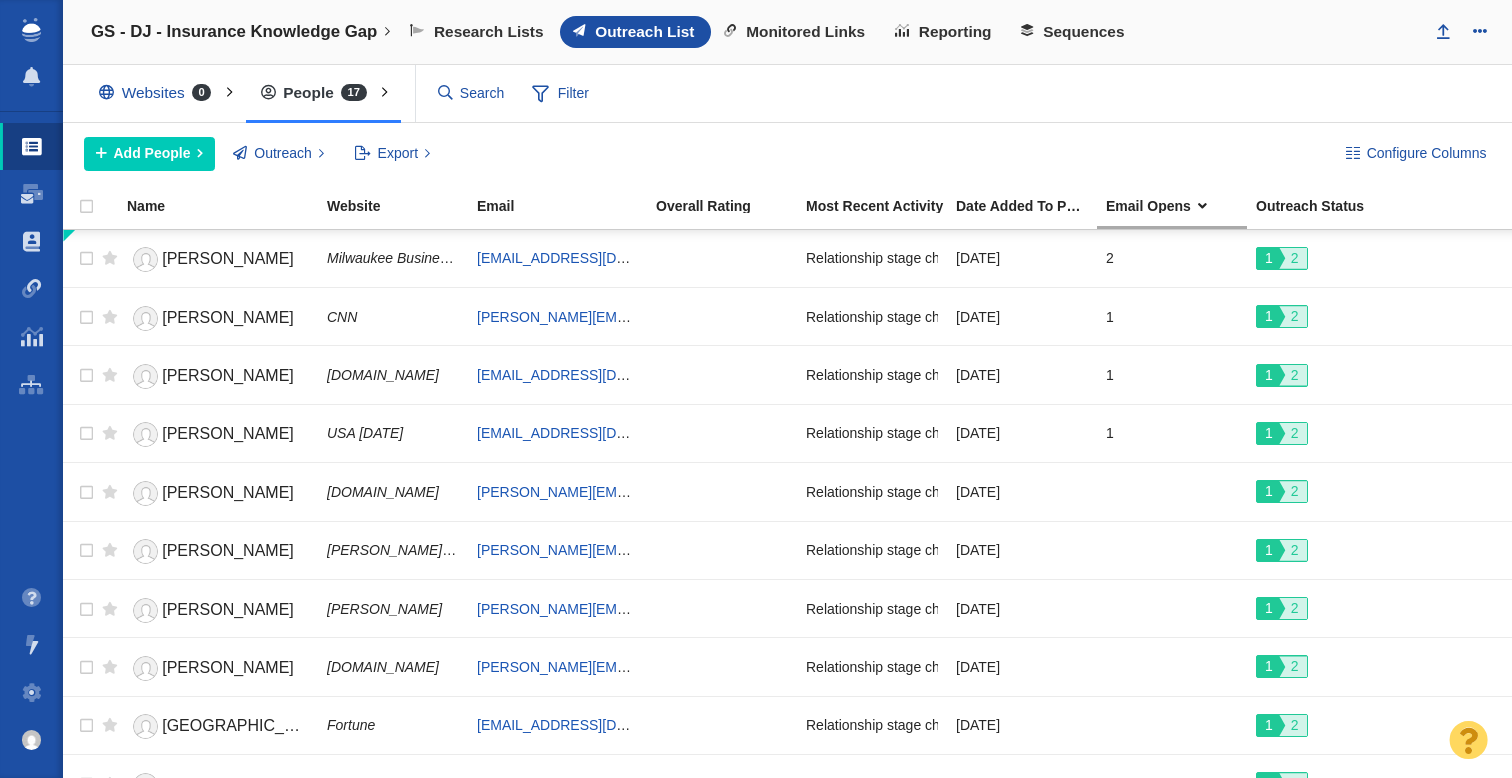 scroll, scrollTop: 0, scrollLeft: 0, axis: both 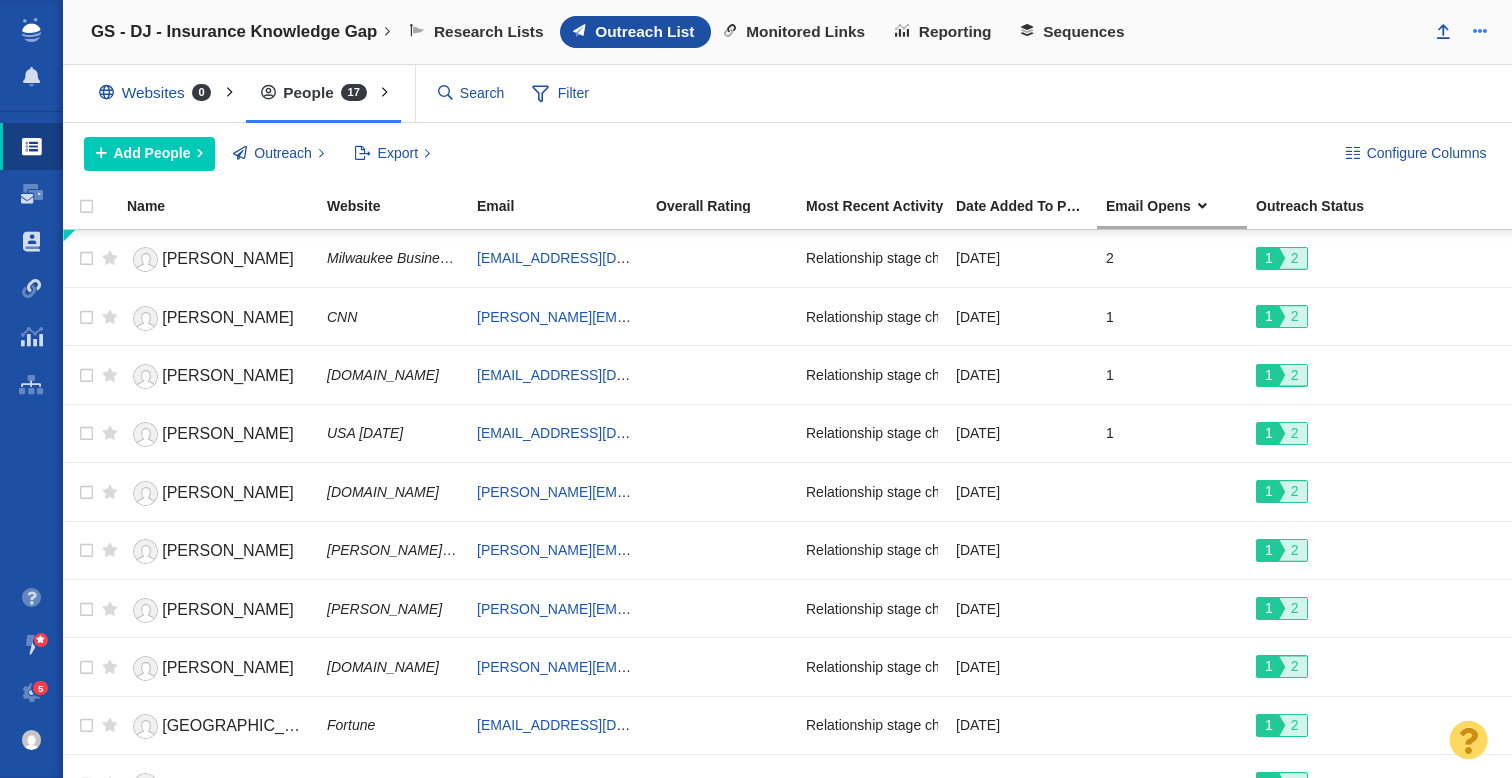 click at bounding box center (1479, 30) 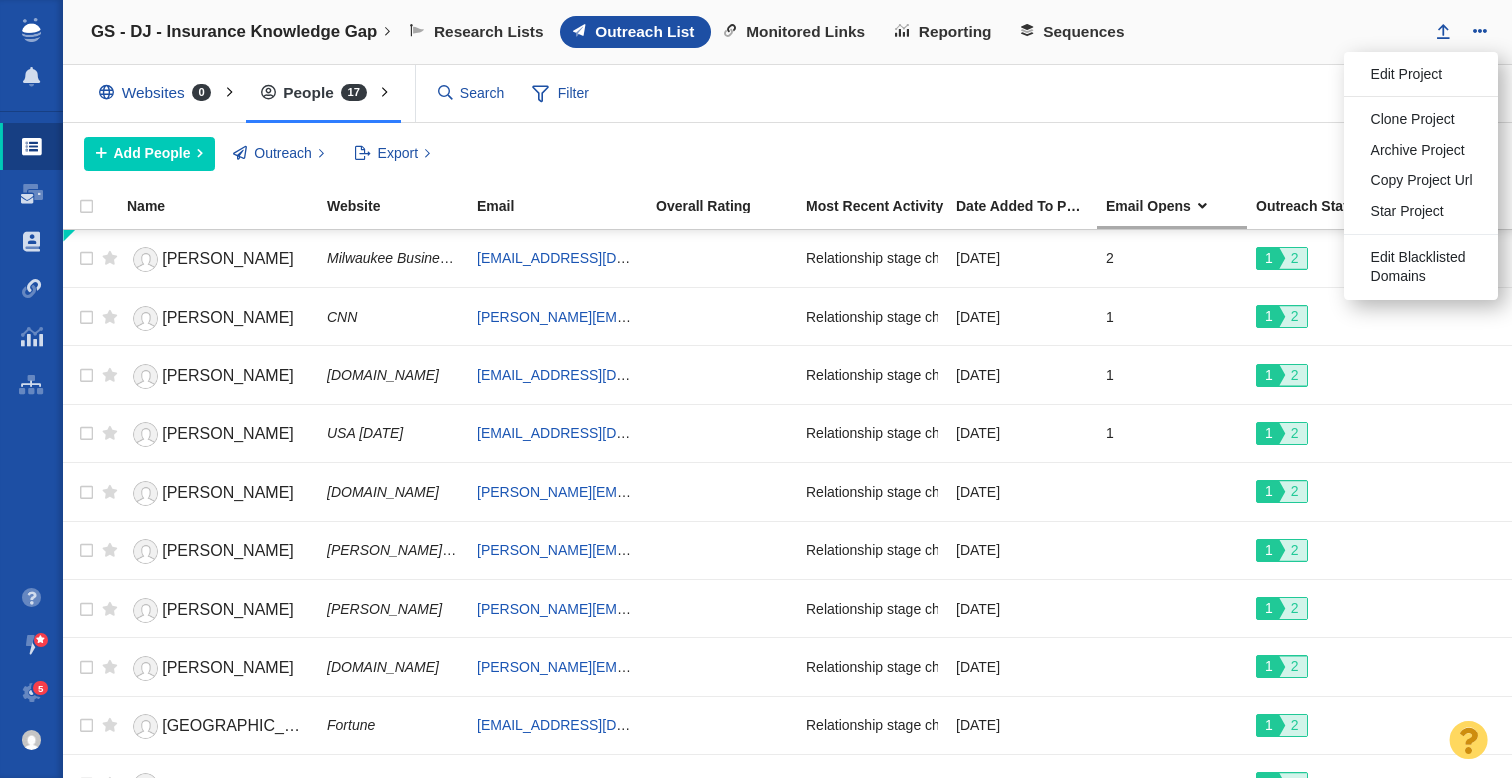 click on "Websites 0   All Websites Assigned To Me Recently Viewed Starred People 17   All People Assigned To Me Recently Viewed Starred Filter  Filter" at bounding box center [787, 94] 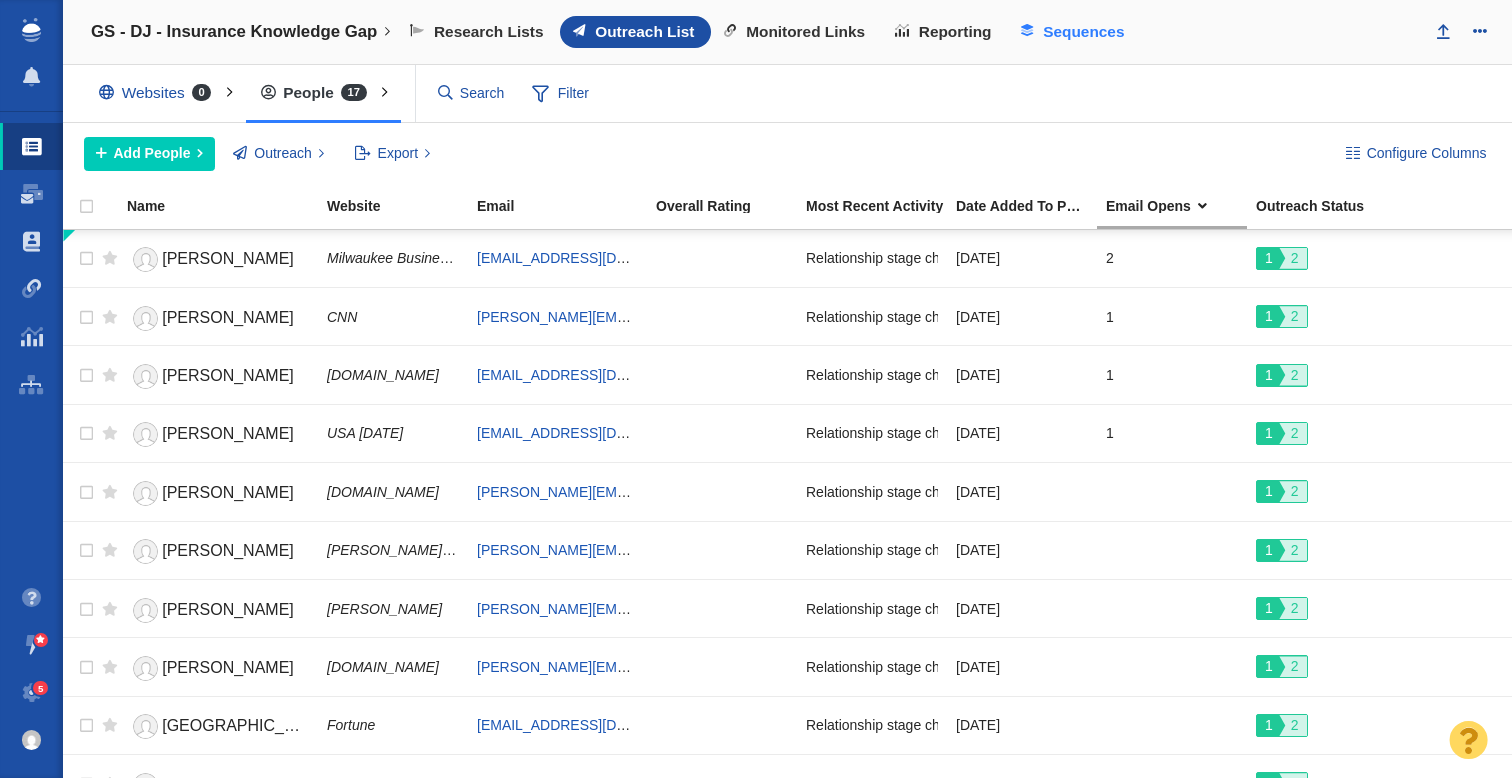 click on "Sequences" at bounding box center [1083, 32] 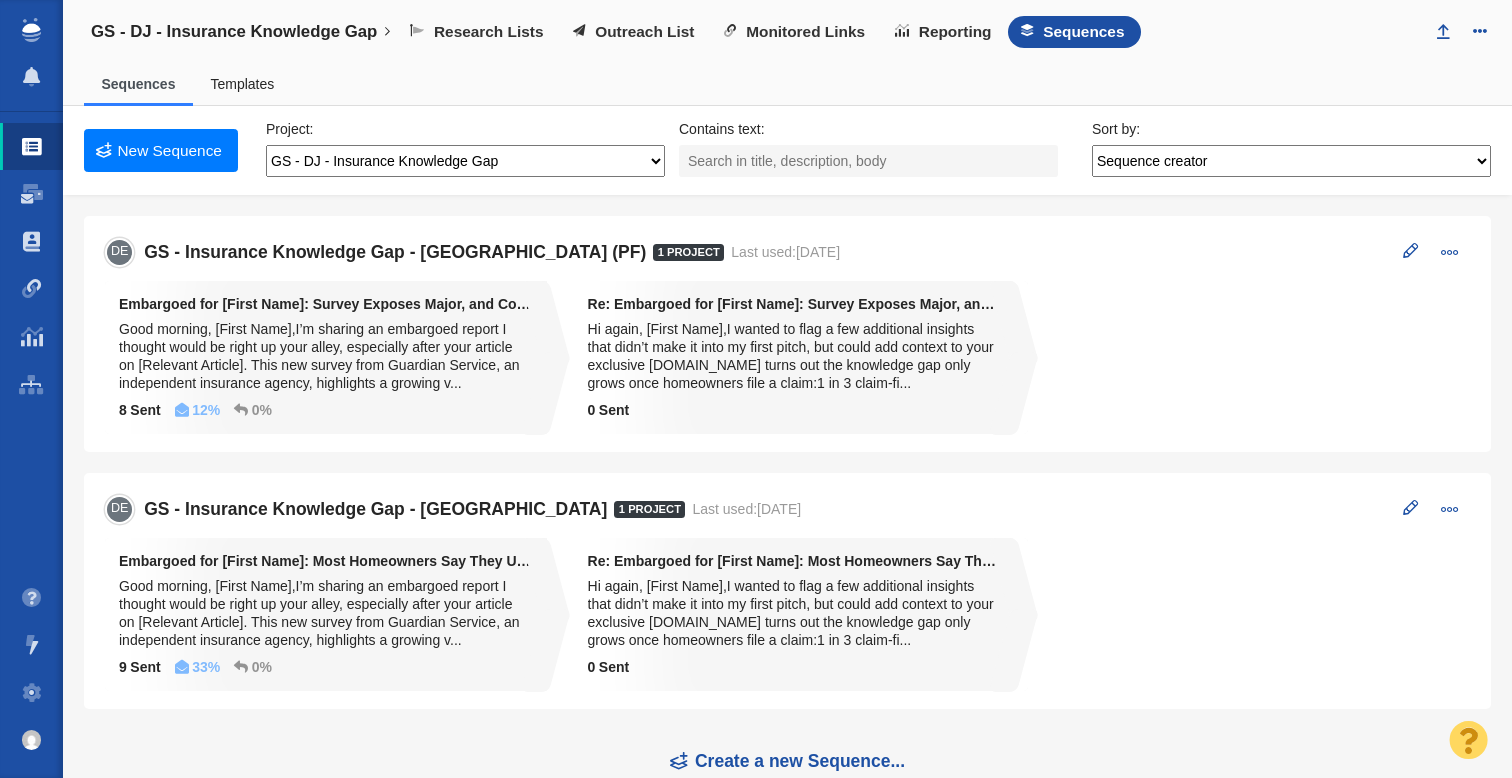 scroll, scrollTop: 0, scrollLeft: 0, axis: both 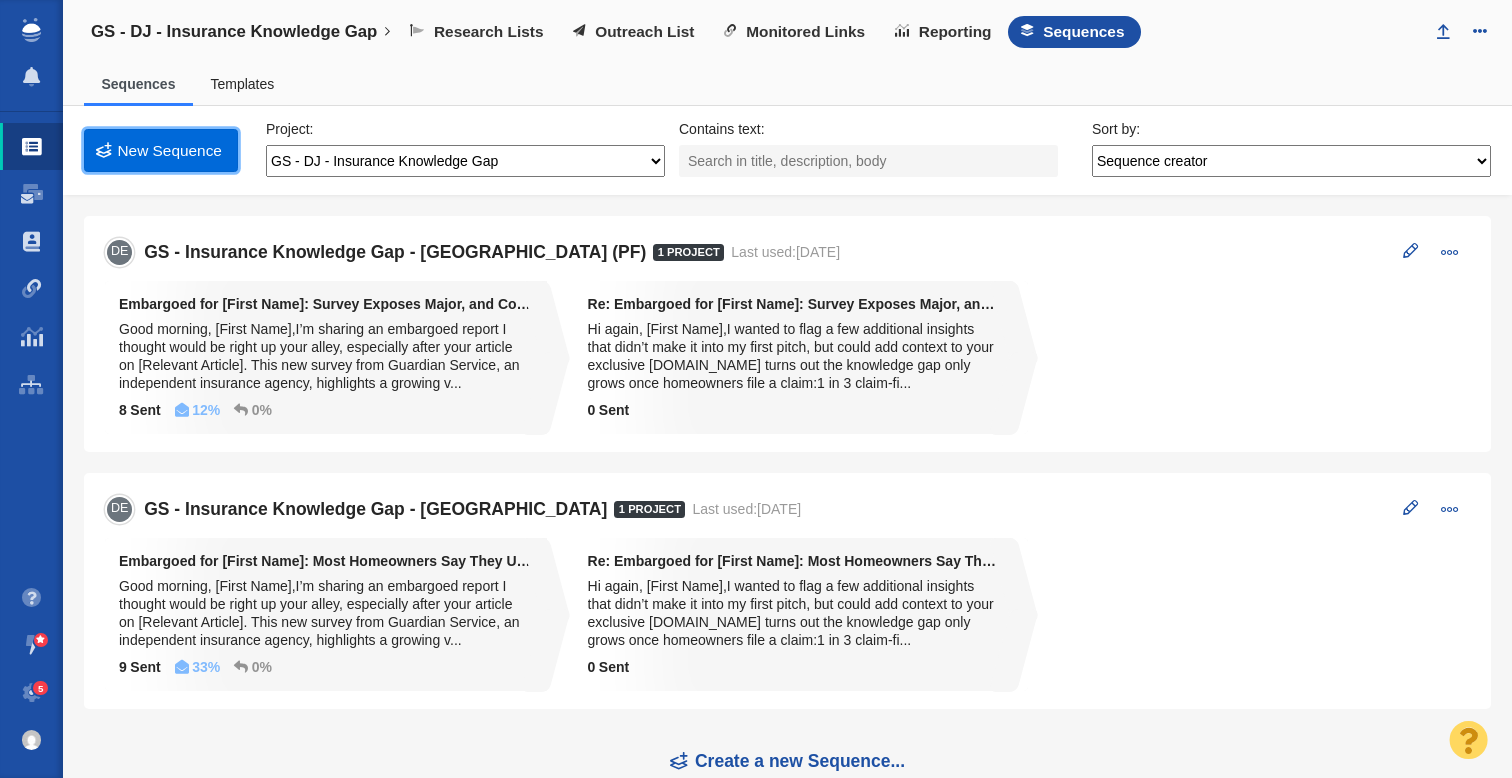 click on "New Sequence" at bounding box center [161, 150] 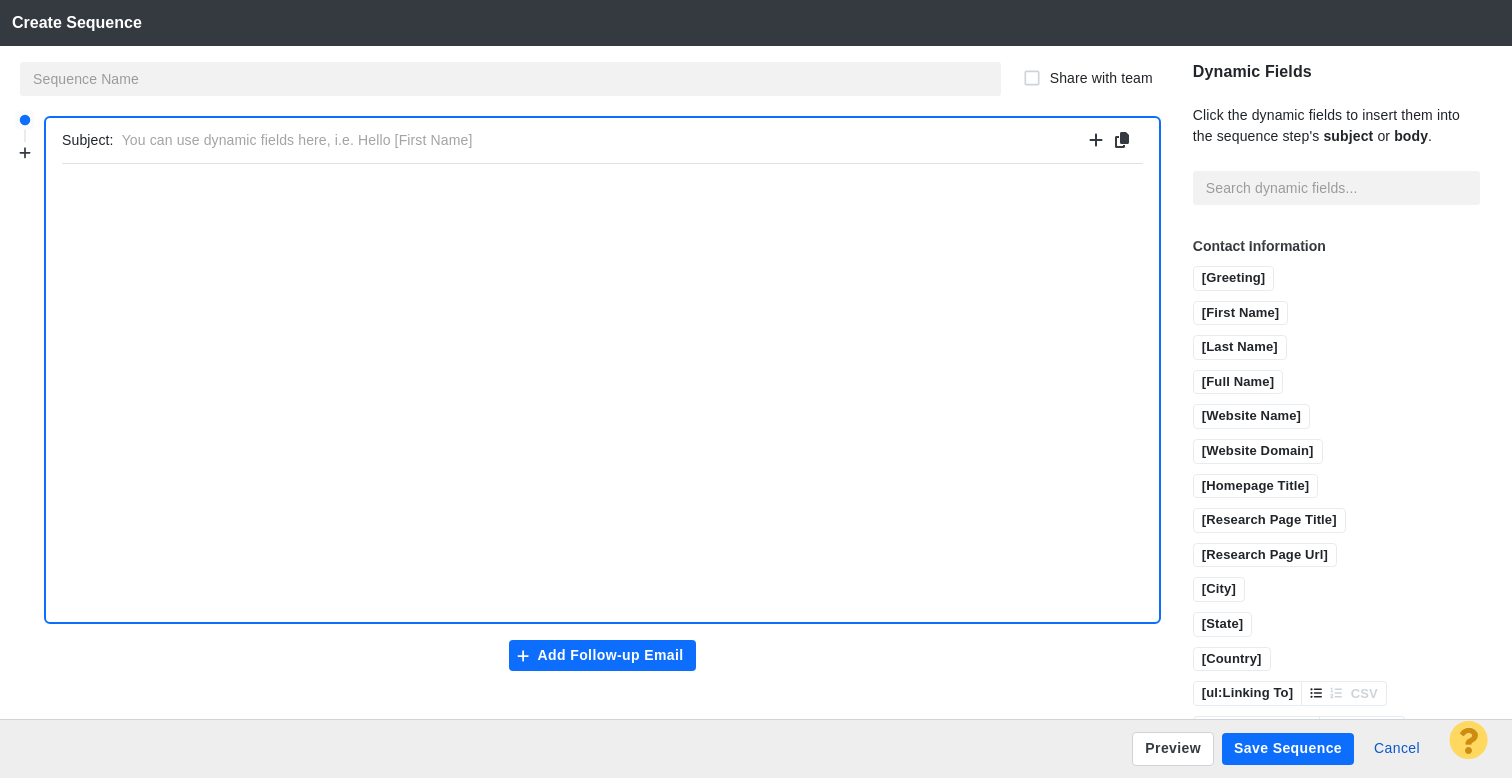 scroll, scrollTop: 0, scrollLeft: 0, axis: both 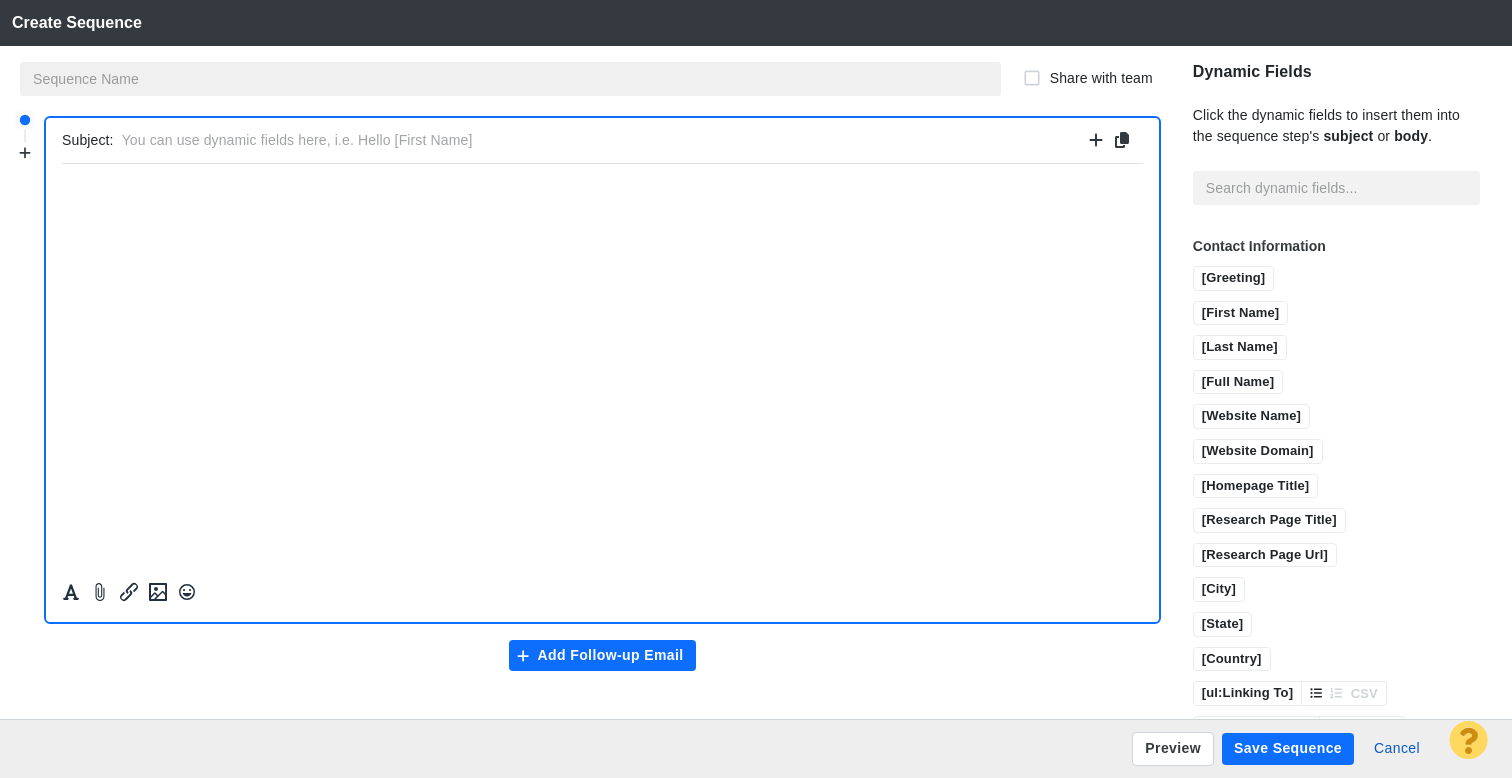 click at bounding box center (510, 79) 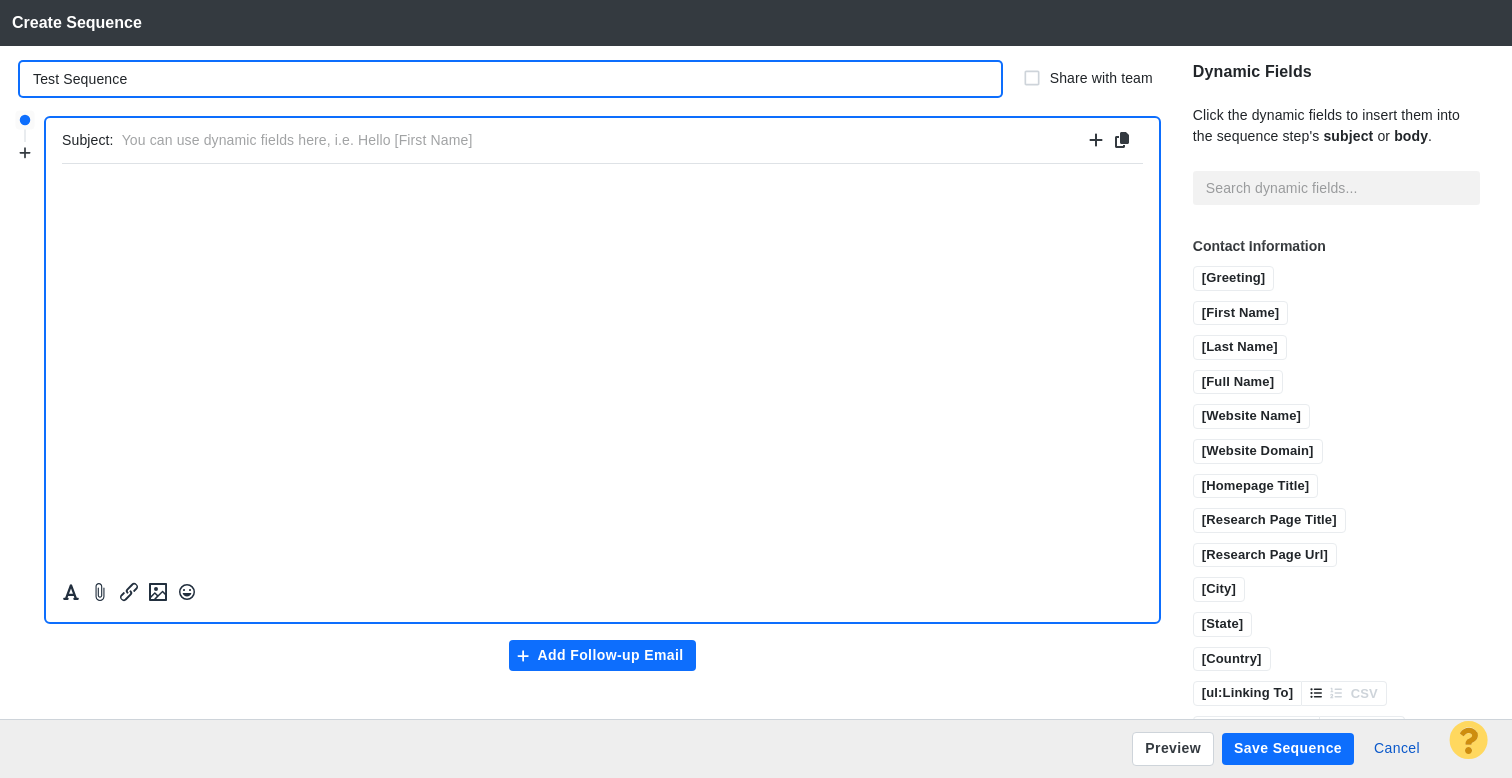 type on "Test Sequence" 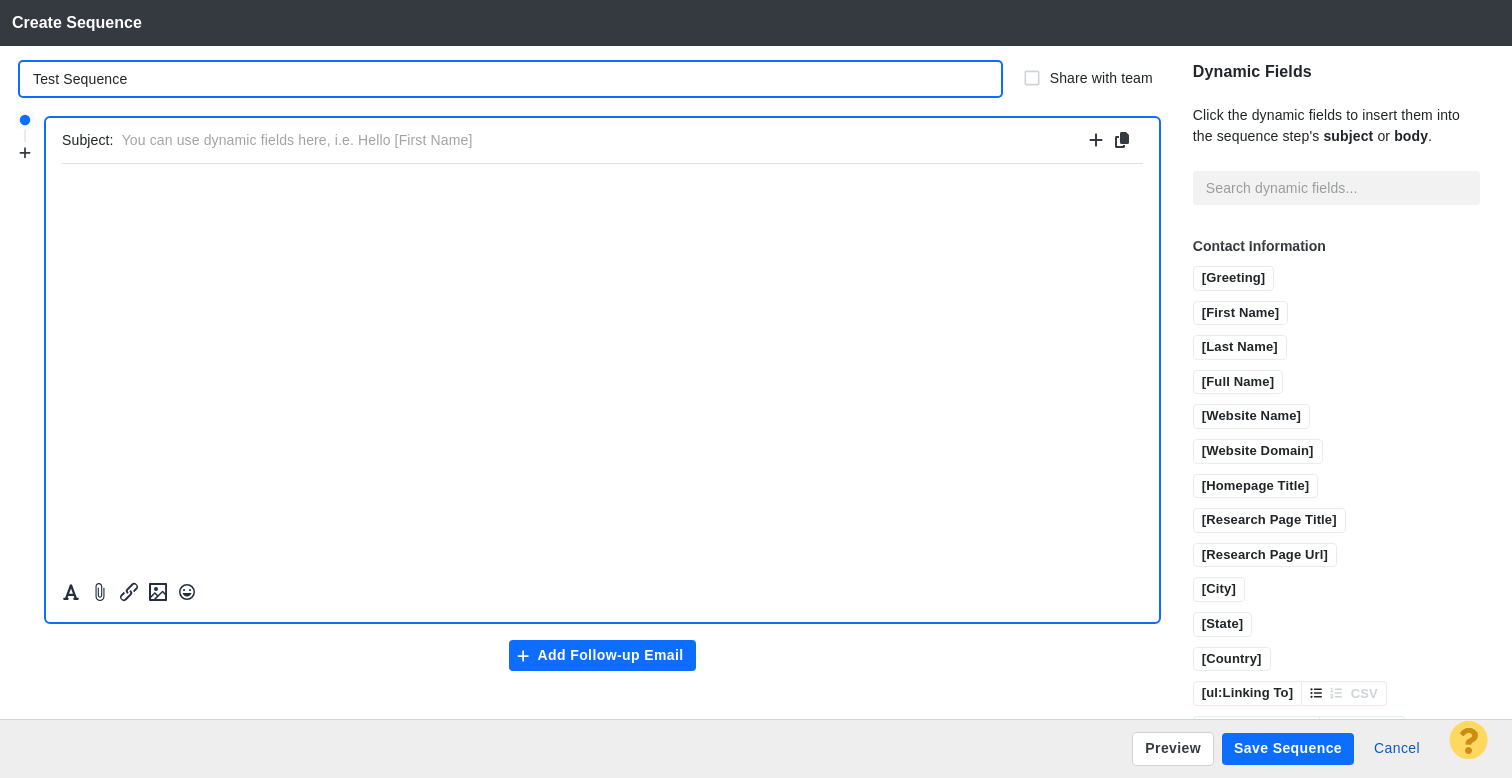 click on "﻿" at bounding box center (602, 187) 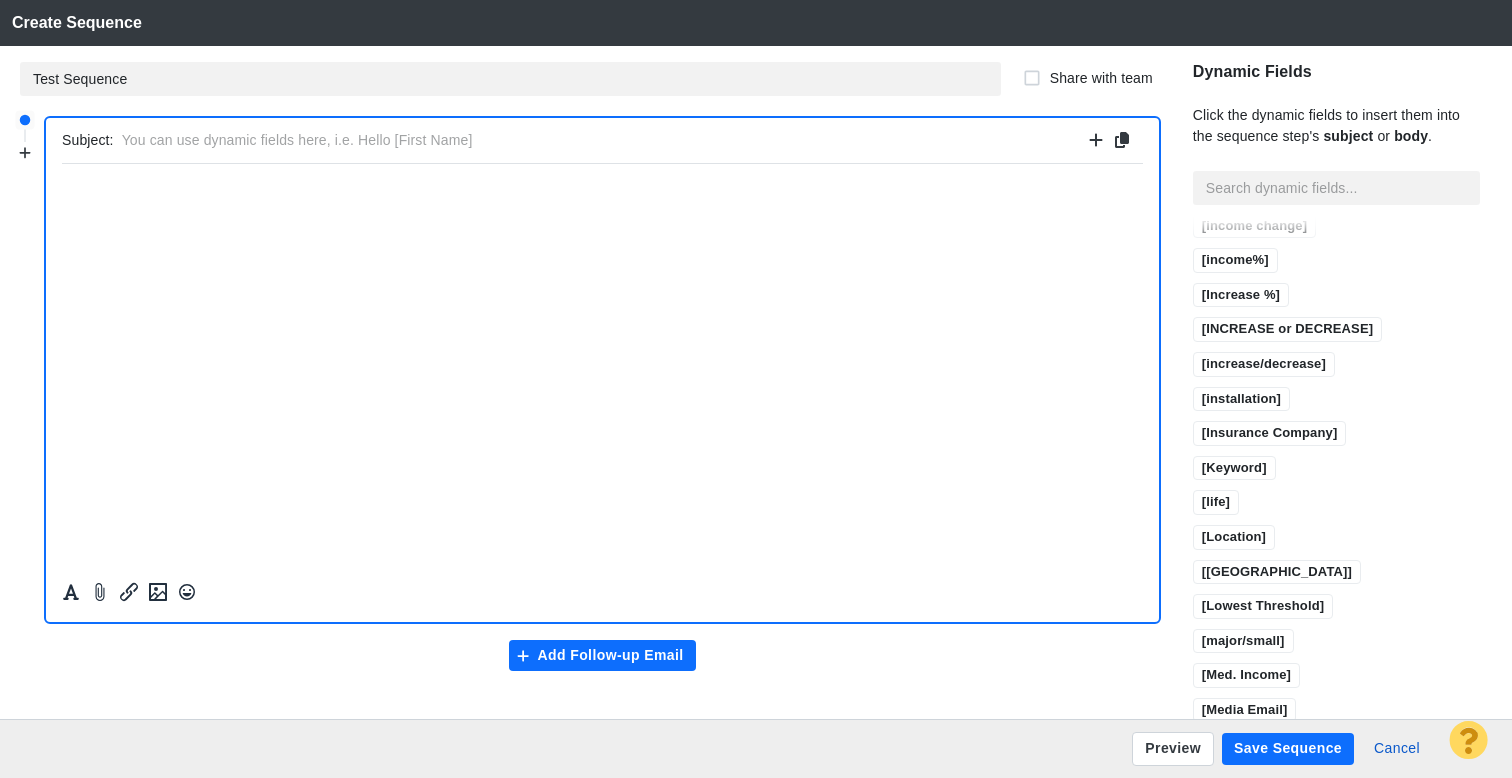 scroll, scrollTop: 3611, scrollLeft: 0, axis: vertical 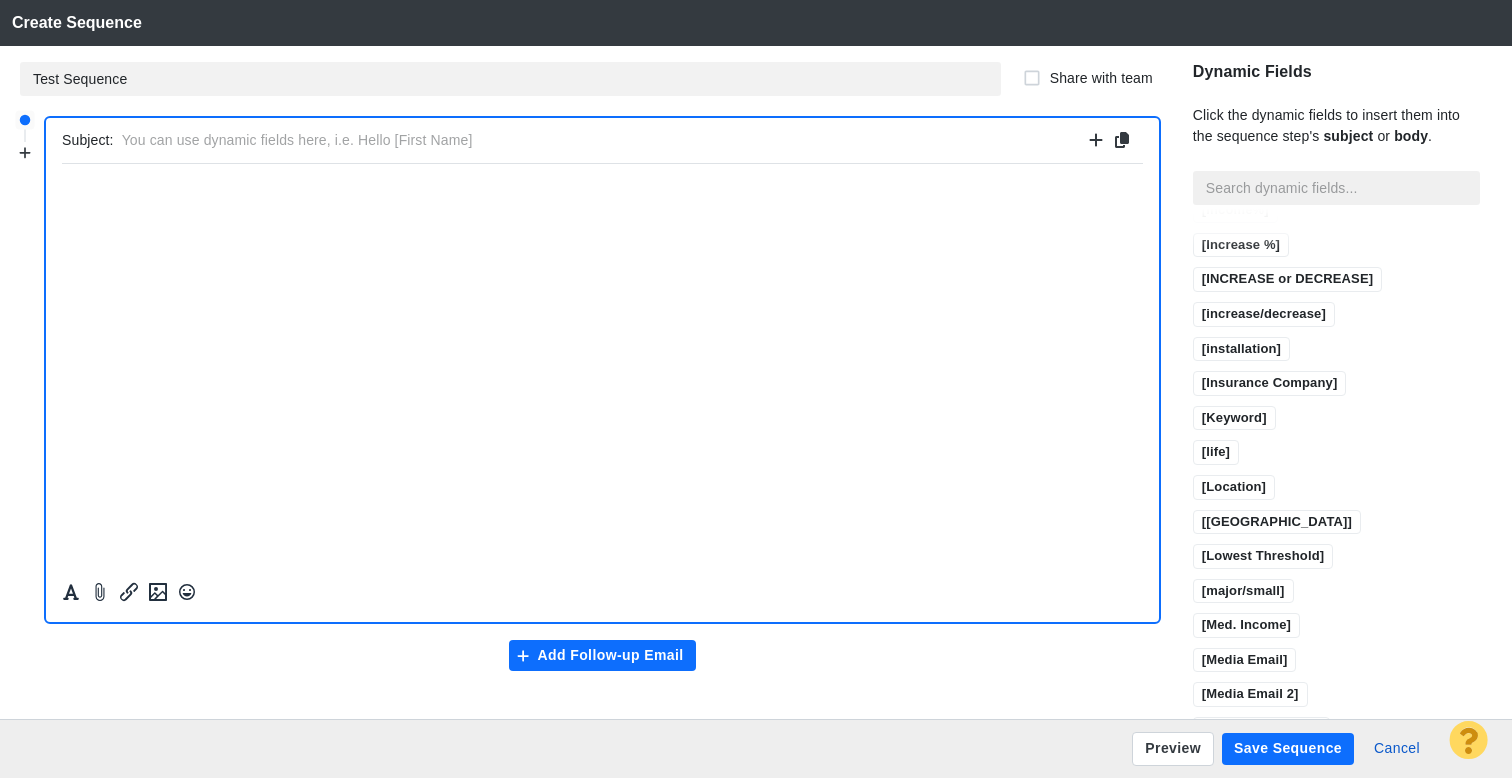 click at bounding box center [1336, 188] 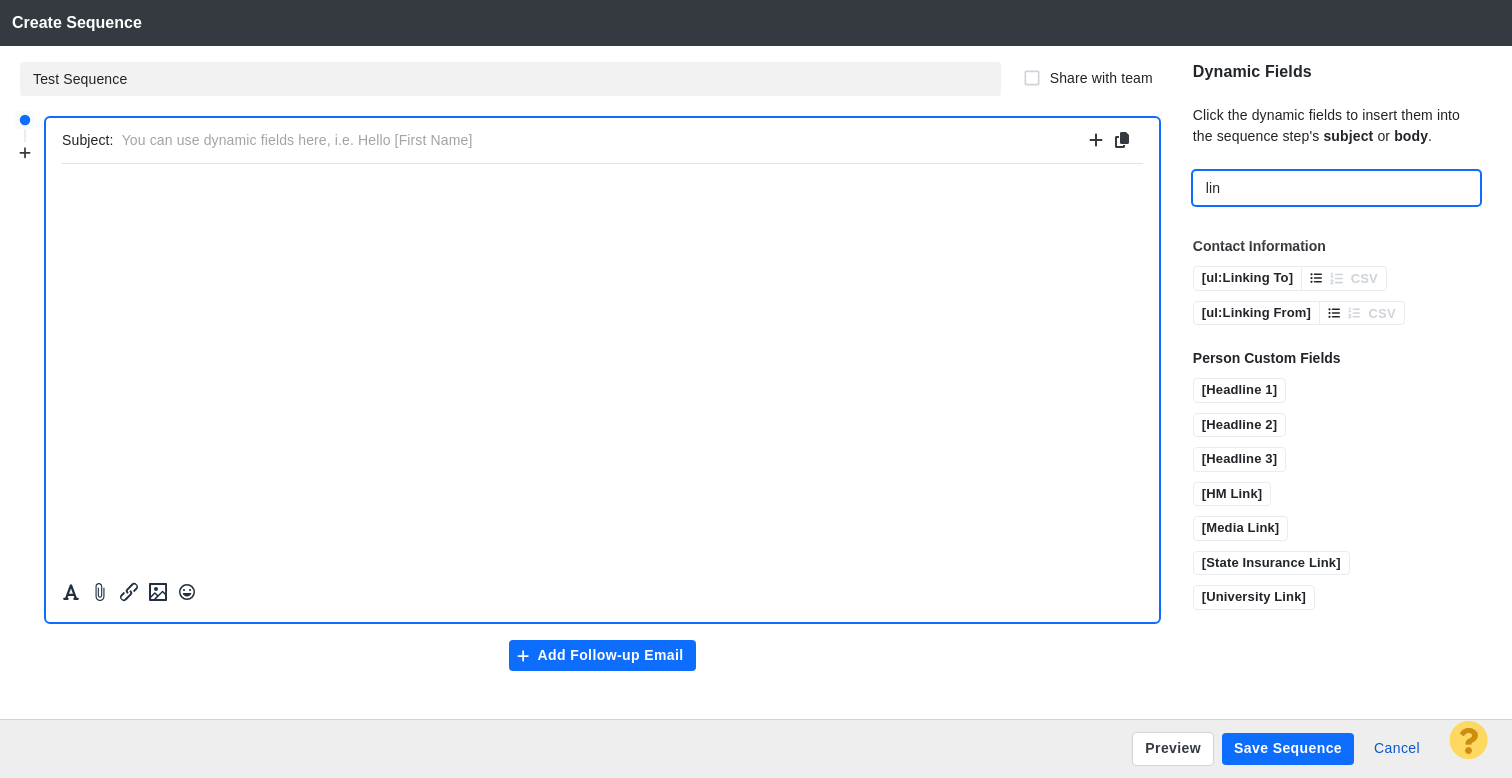 scroll, scrollTop: 0, scrollLeft: 0, axis: both 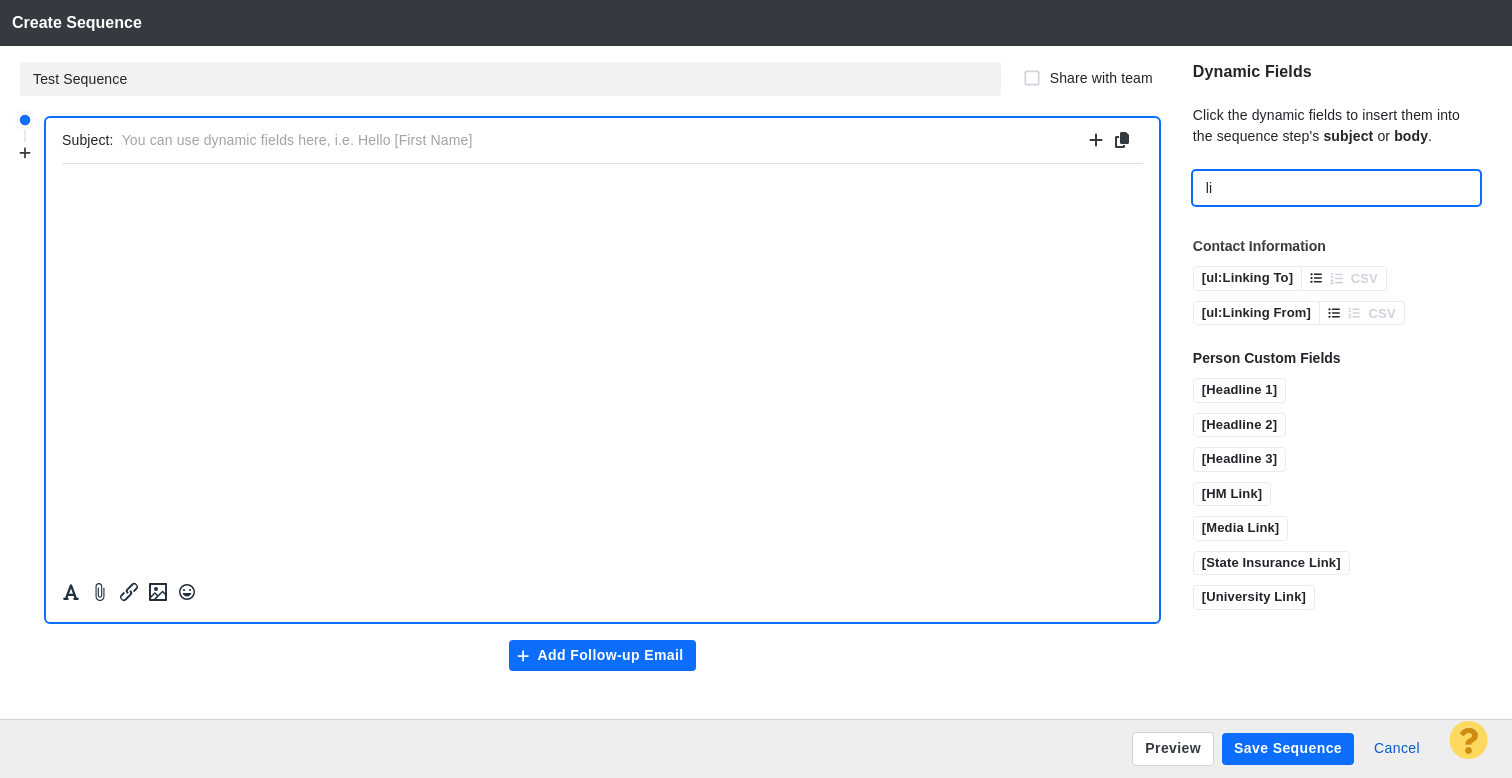 type on "l" 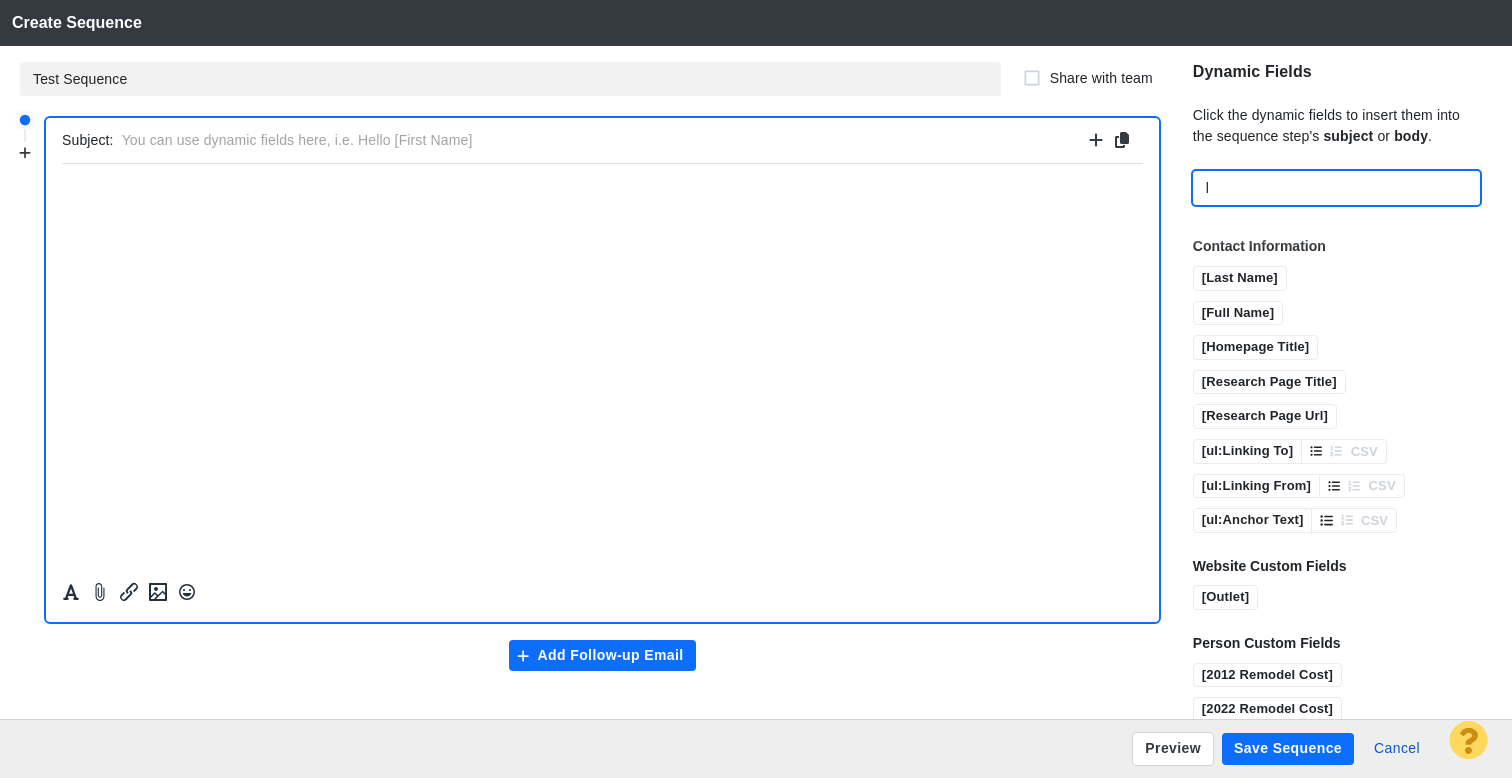 type 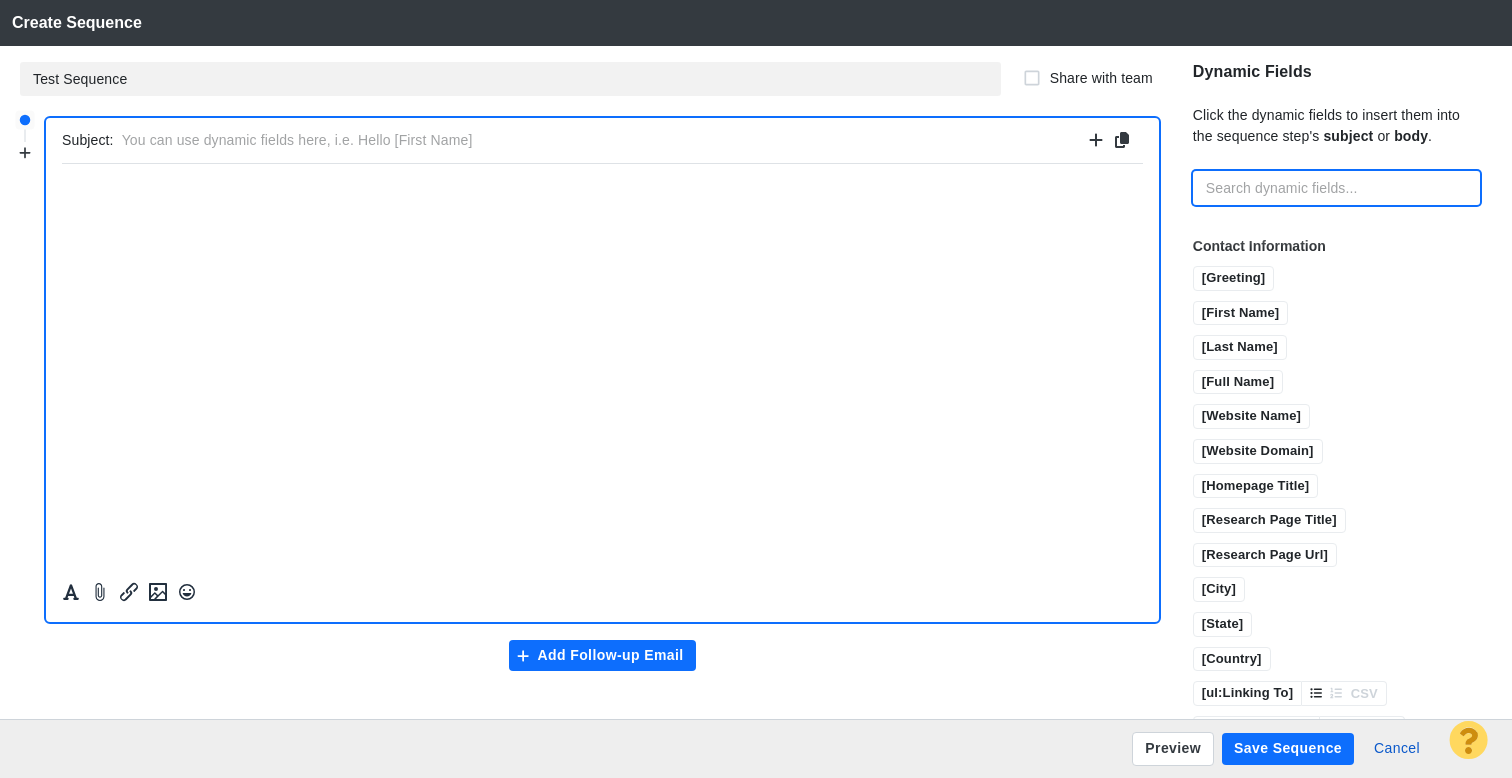 click on "﻿" at bounding box center [602, 187] 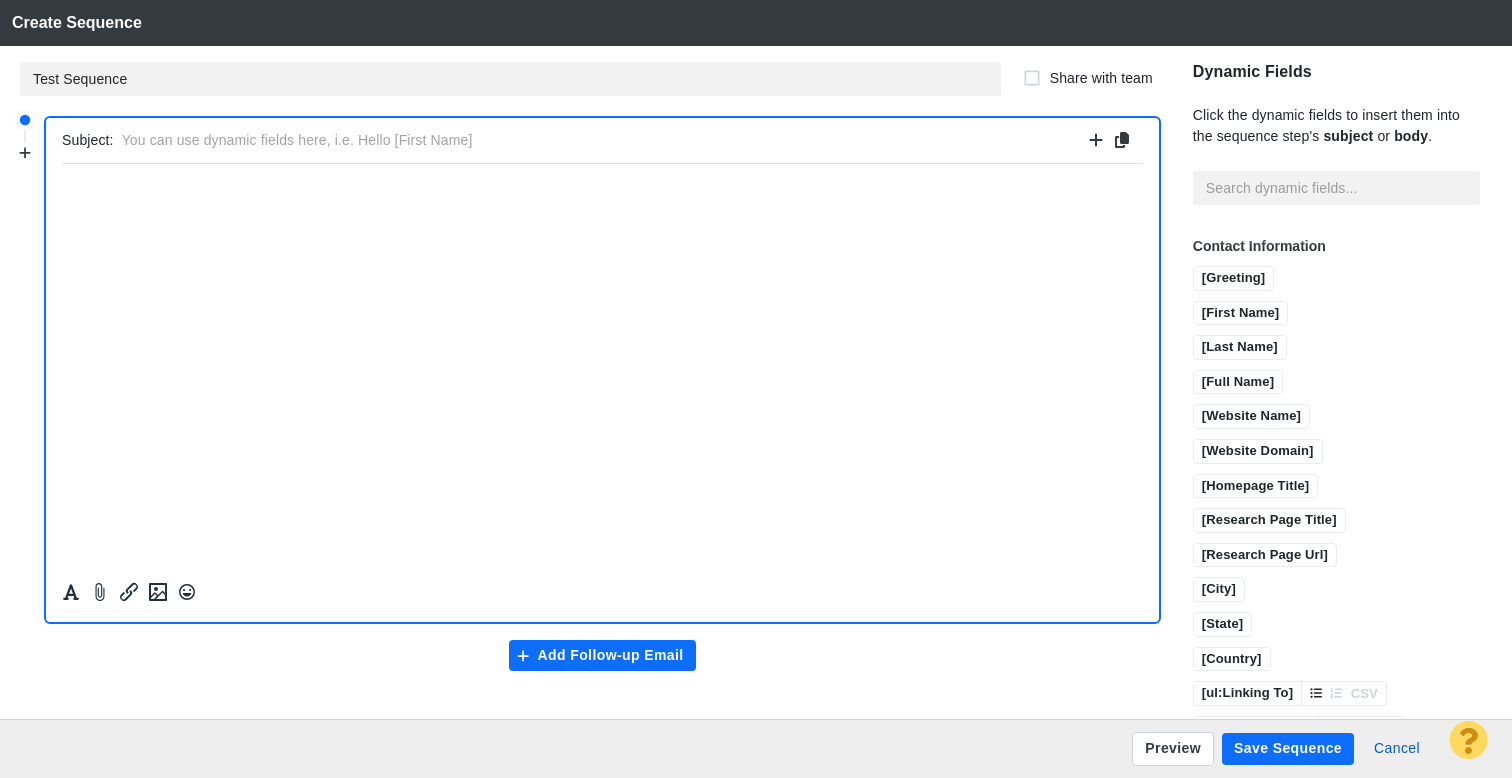 type 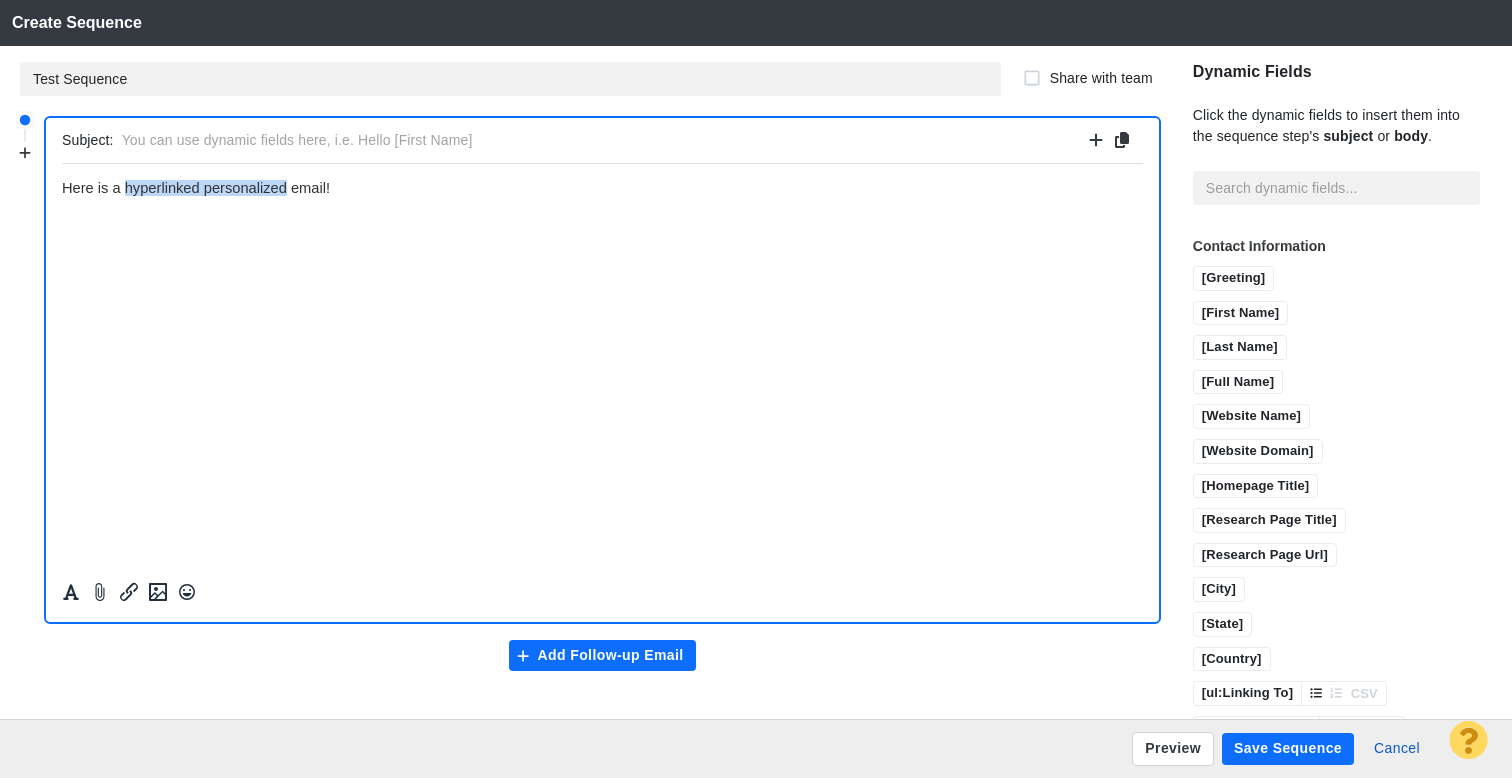 drag, startPoint x: 124, startPoint y: 180, endPoint x: 286, endPoint y: 191, distance: 162.37303 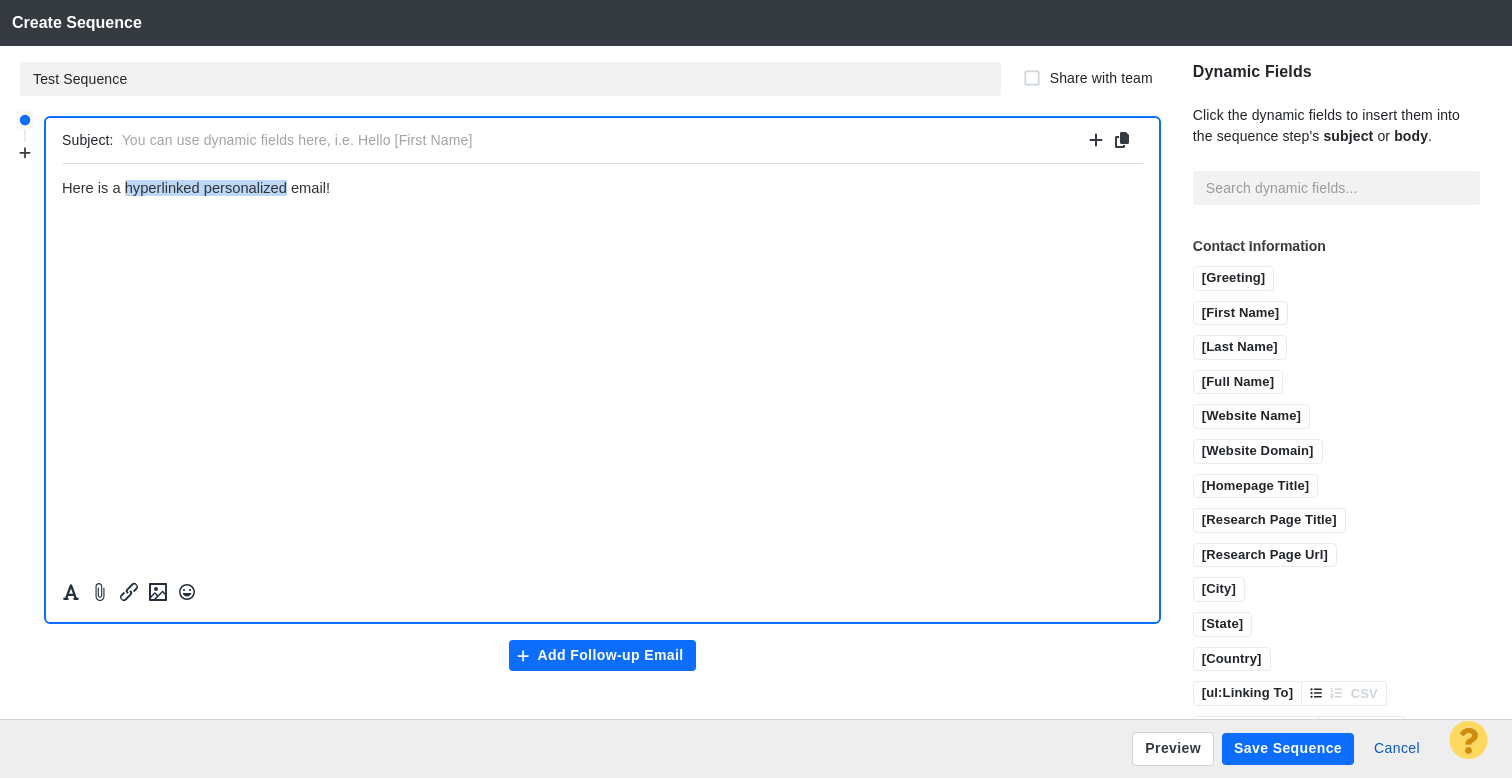 click on "﻿Here is a hyperlinked personalized email!" at bounding box center (196, 187) 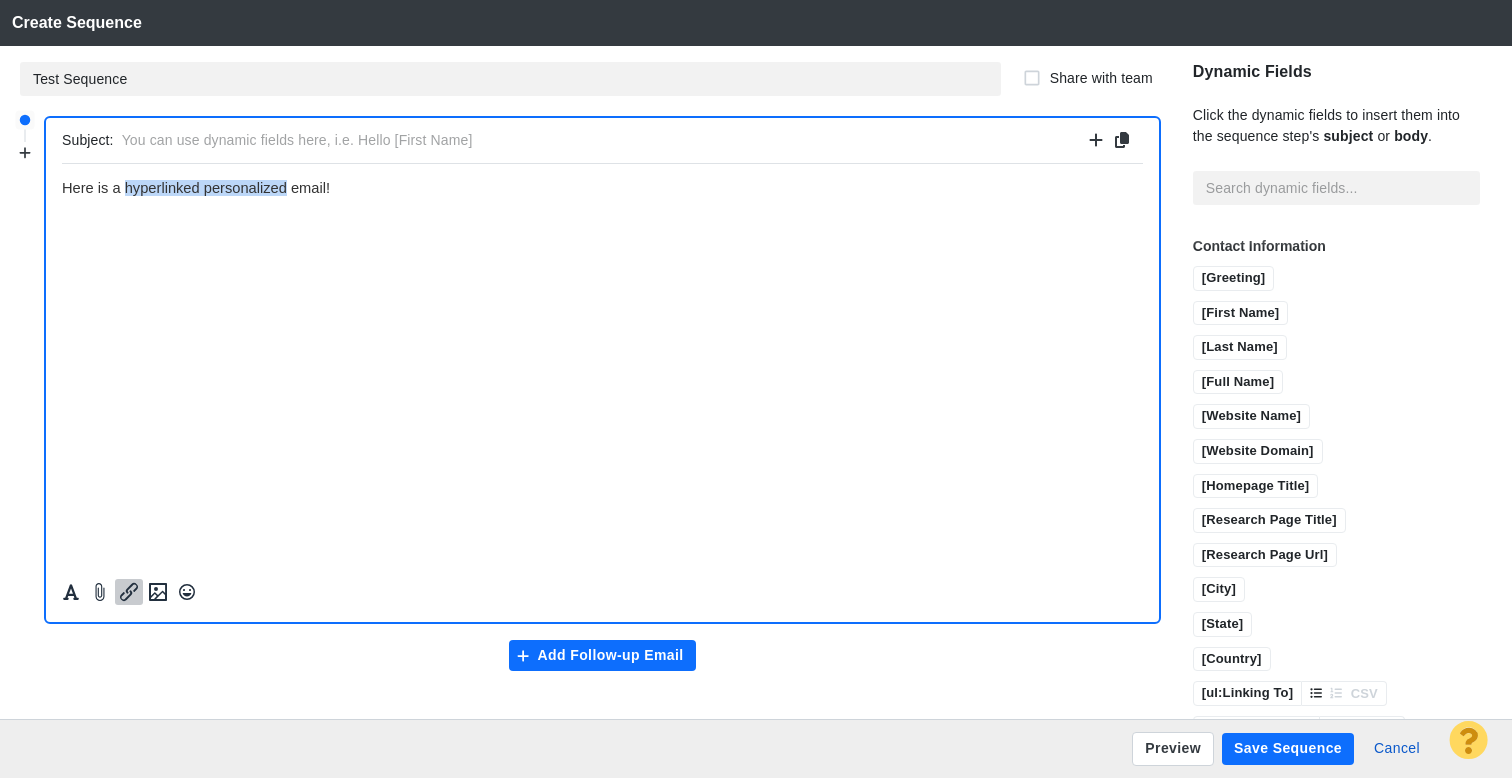 click 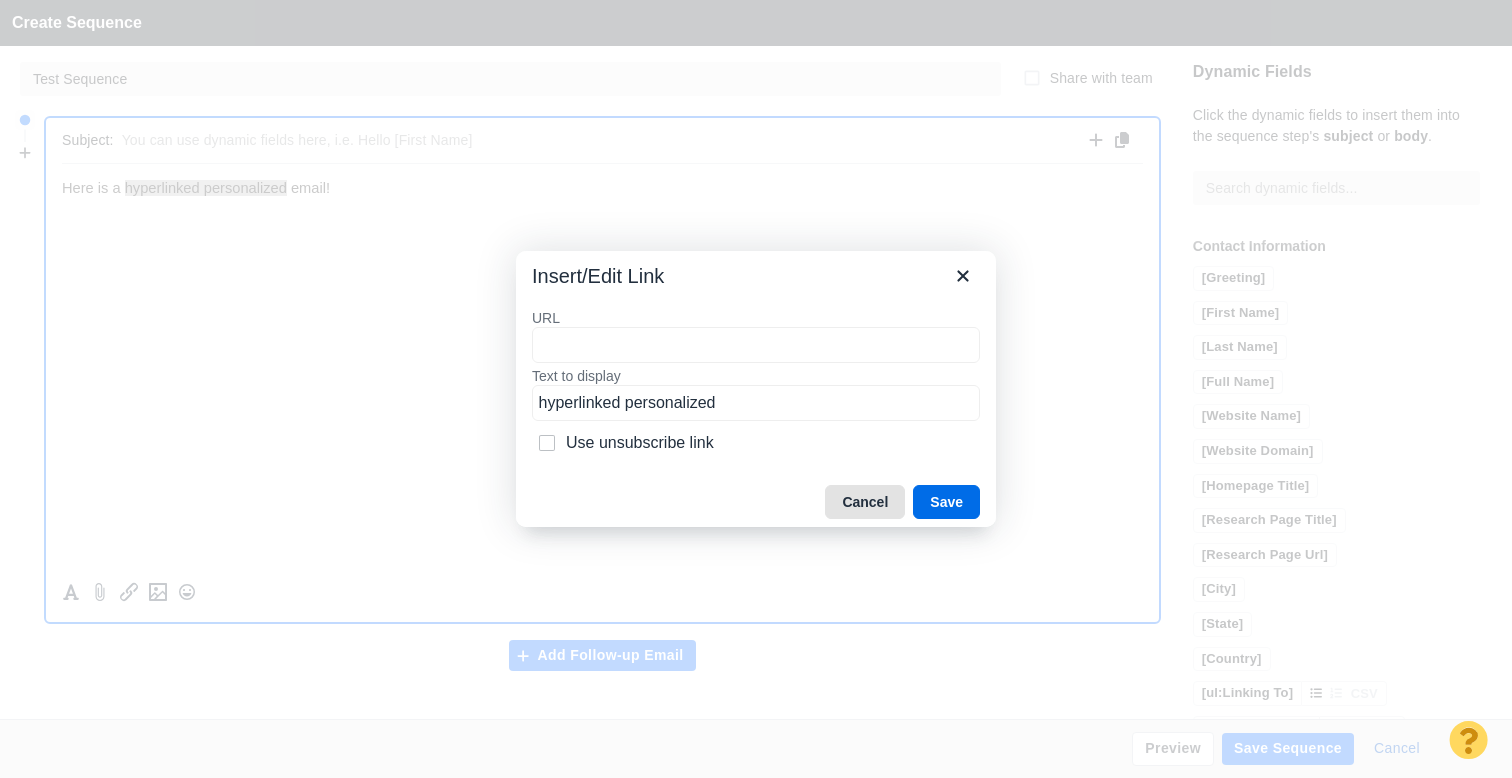 click on "Cancel" at bounding box center (865, 502) 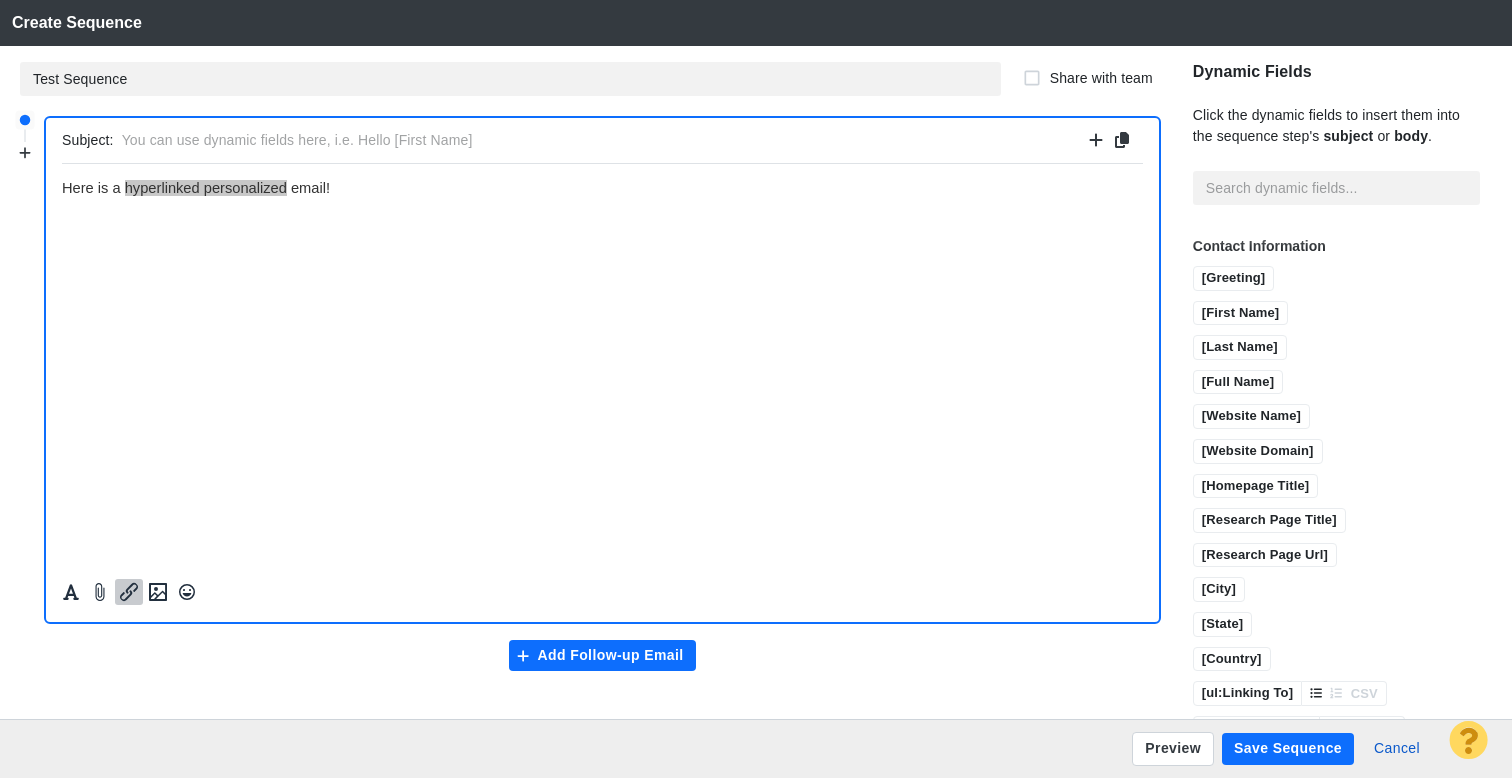 click 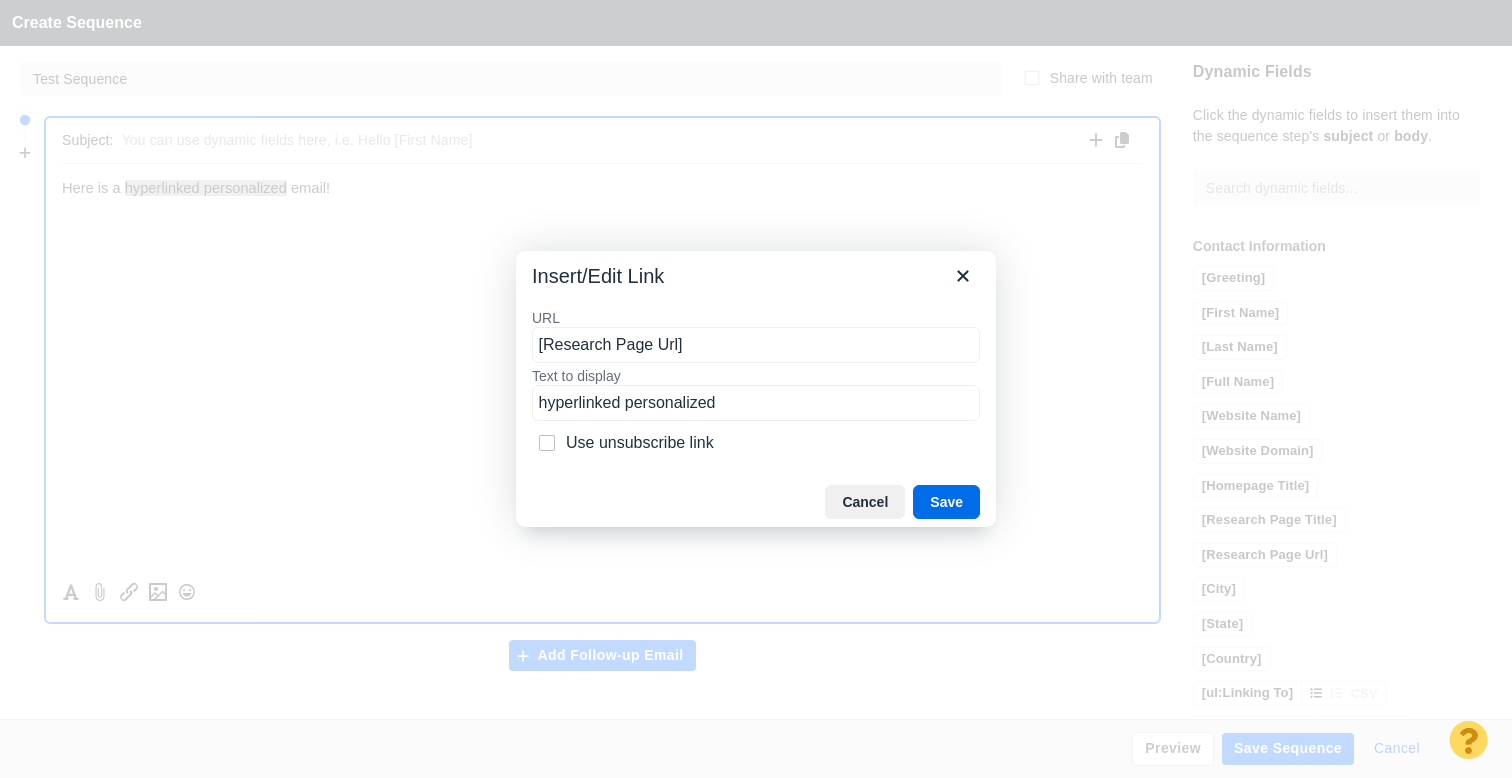 type on "[Research Page Url]" 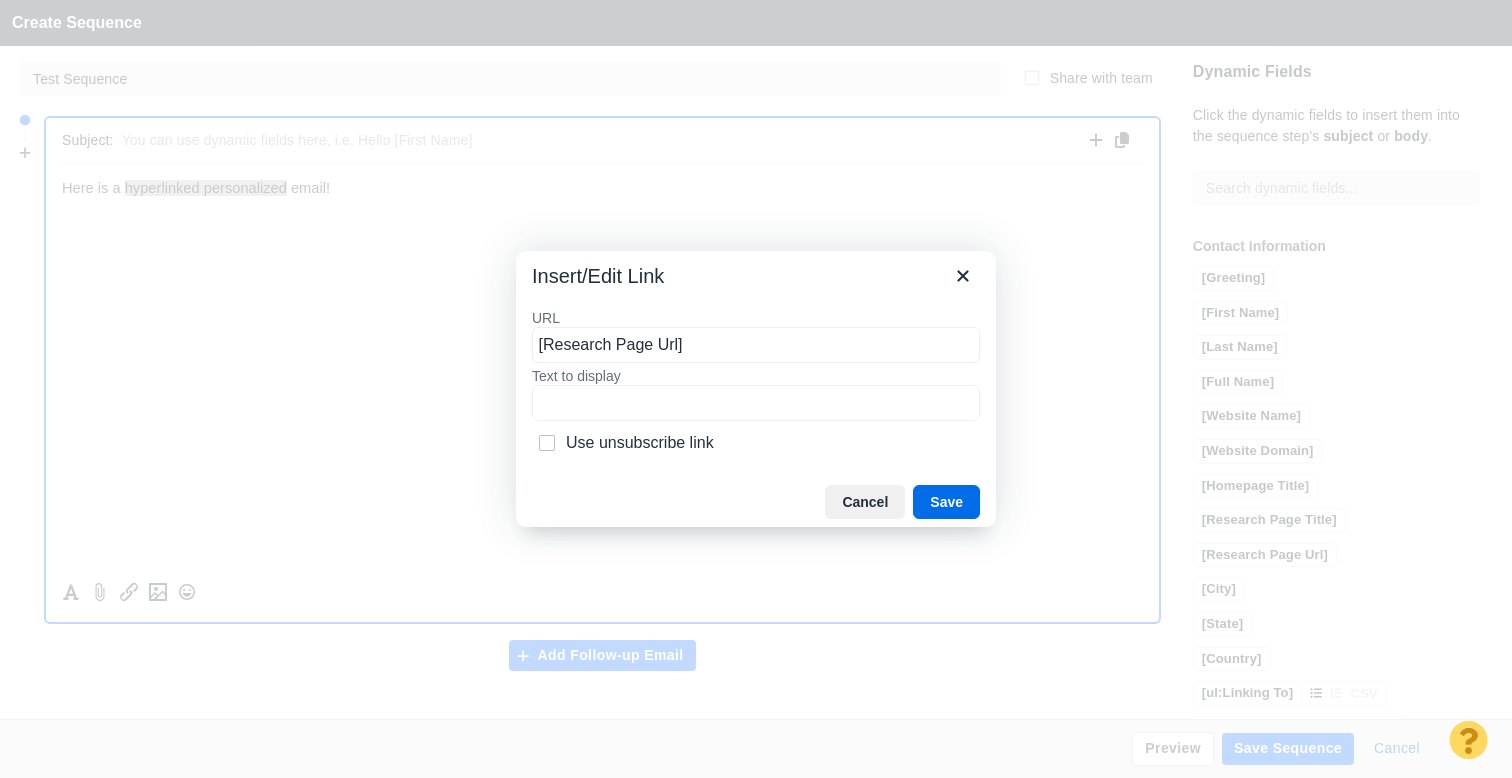 type 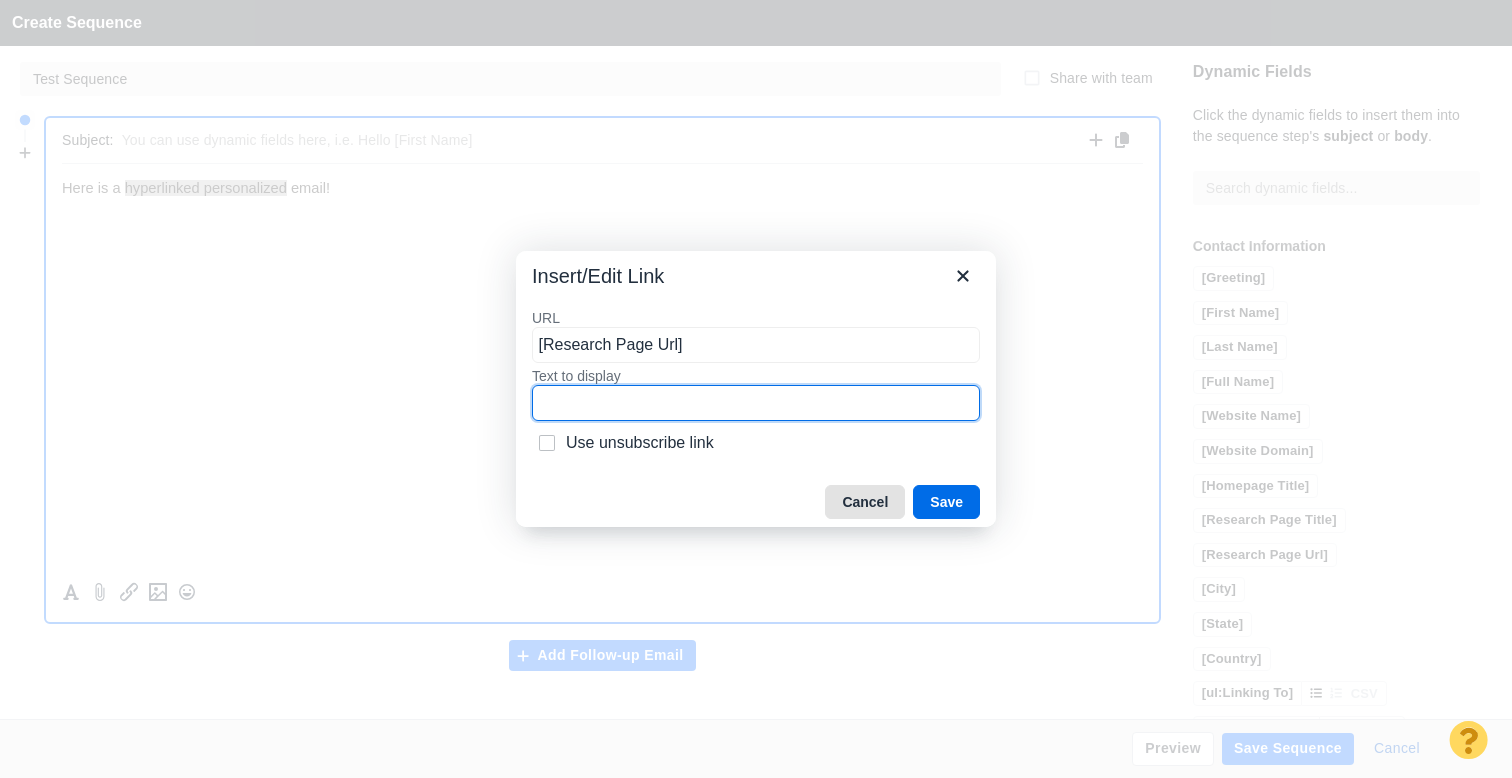 click on "Cancel" at bounding box center (865, 502) 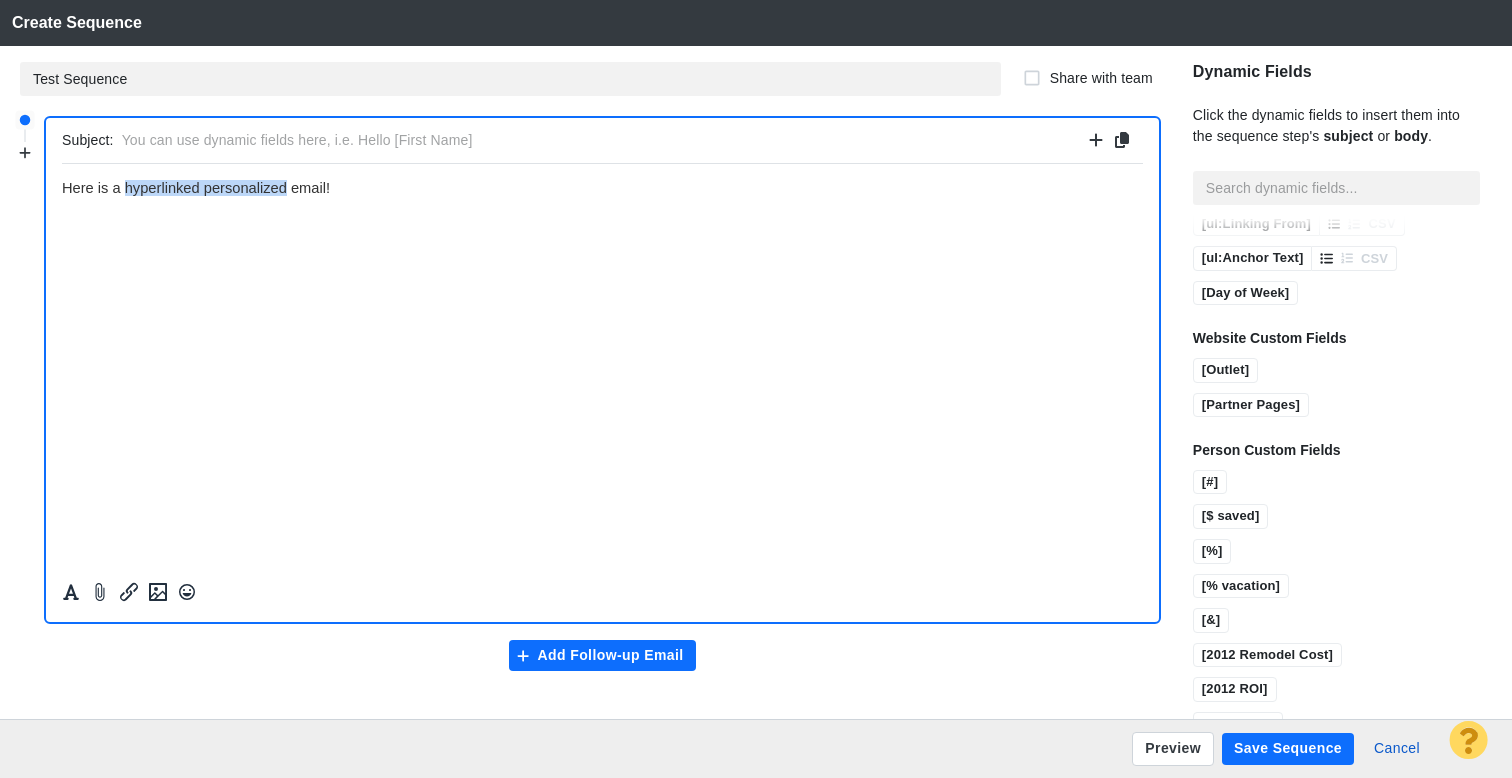 scroll, scrollTop: 721, scrollLeft: 0, axis: vertical 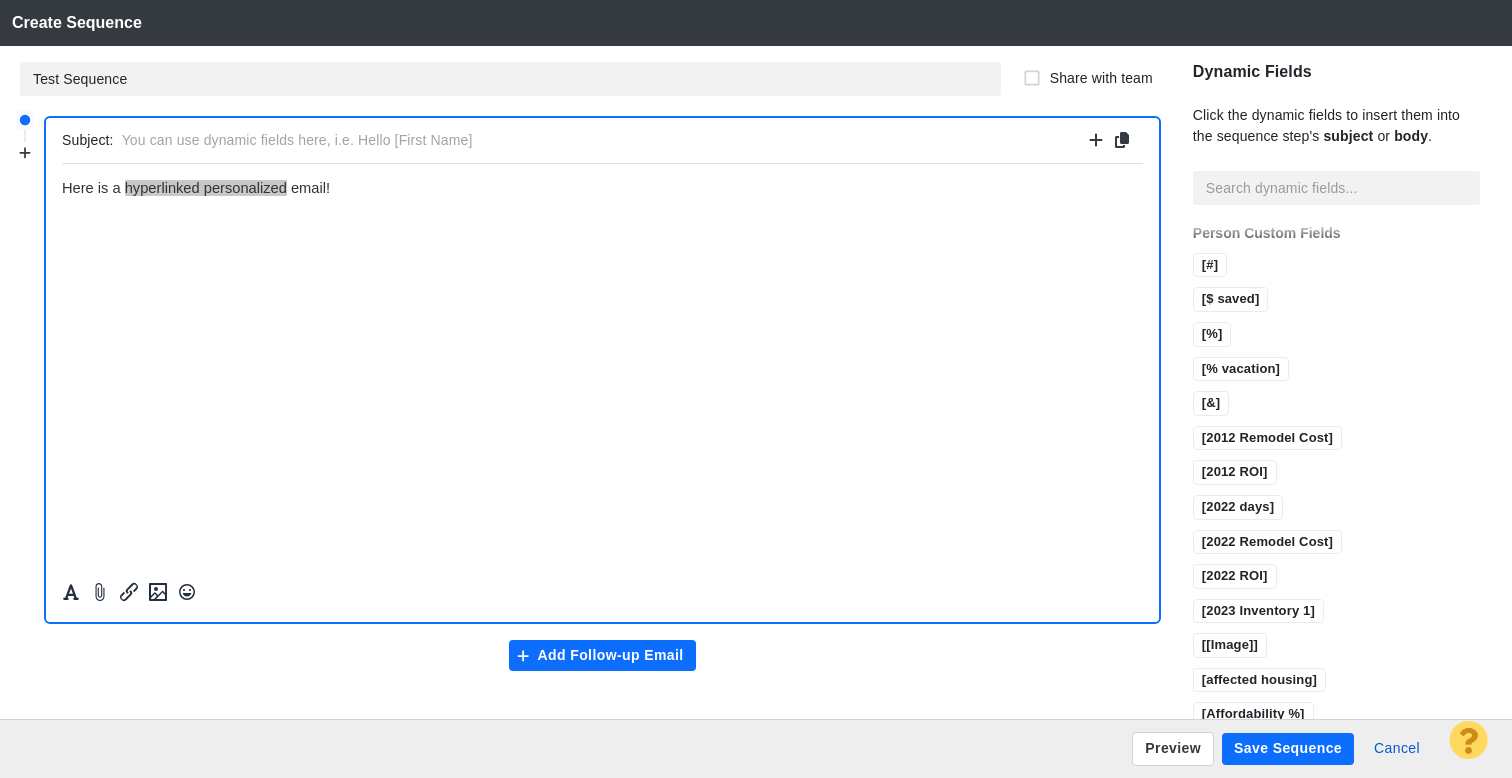 click on "Contact Information [Greeting] [Greeting] [First Name] [First Name] [Last Name] [Last Name] [Full Name] [Full Name] [Website Name] [Website Name] [Website Domain] [Website Domain] [Homepage Title] [Homepage Title] [Research Page Title] [Research Page Title] [Research Page Url] [Research Page Url] [City] [City] [State] [State] [Country] [Country] [ul:Linking To] [ul:Linking To] CSV [ul:Linking From] [ul:Linking From] CSV [ul:Anchor Text] [ul:Anchor Text] CSV [Day of Week] [Day of Week] Website Custom Fields [Outlet] [Outlet] [Partner Pages] [Partner Pages] Person Custom Fields [#] [#] [$ saved] [$ saved] [%] [%] [% vacation] [% vacation] [&] [&] [2012 Remodel Cost] [2012 Remodel Cost] [2012 ROI] [2012 ROI] [2022 days] [2022 days] [2022 Remodel Cost] [2022 Remodel Cost] [2022 ROI] [2022 ROI] [2023 Inventory 1] [2023 Inventory 1] [[Image]] [[Image]] [affected housing] [affected housing] [Affordability %] [Affordability %] [Airport] [Airport] [Angle] [Angle] [APR] [APR] [article] [article] [article title] [Beat]" at bounding box center [1336, 3919] 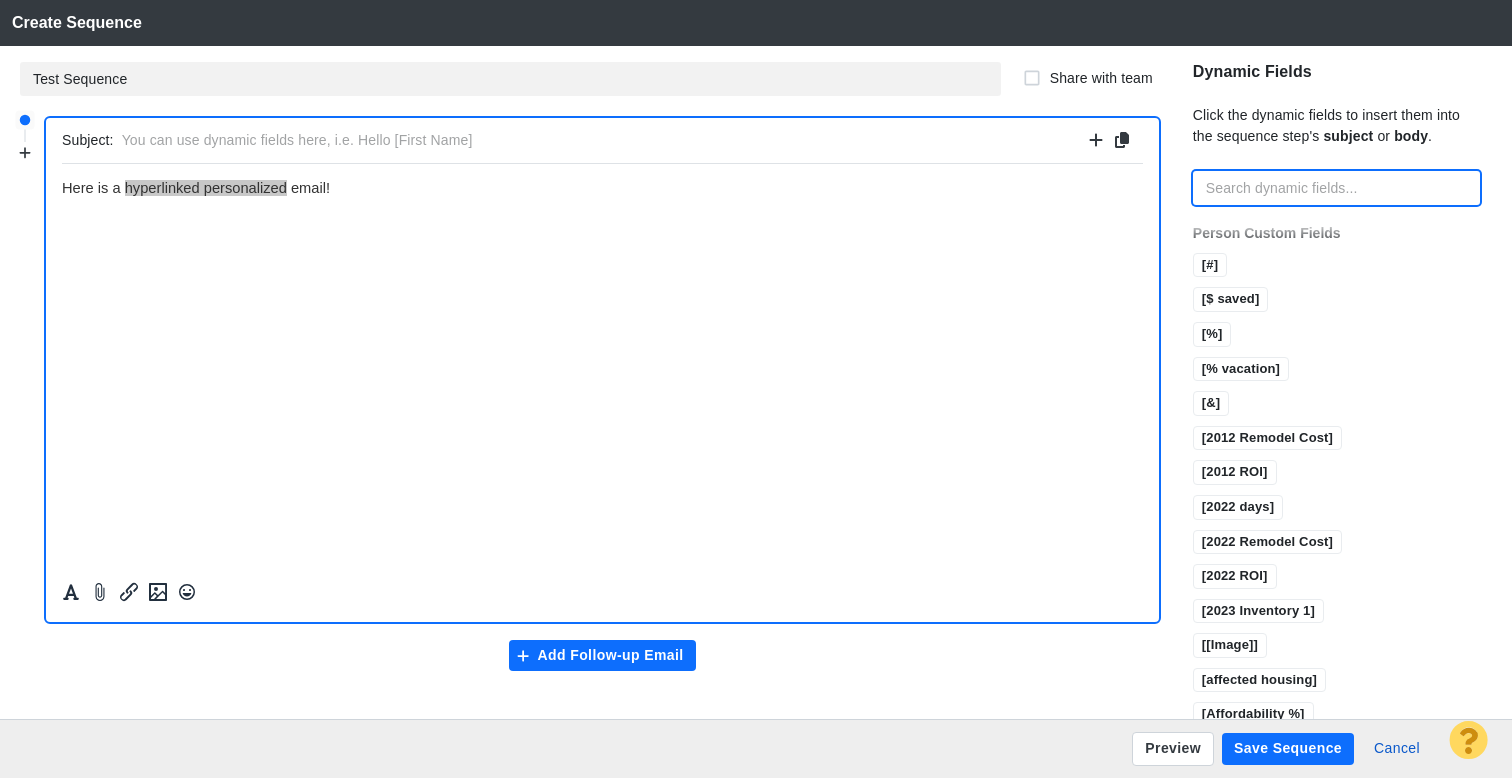 click at bounding box center (1336, 188) 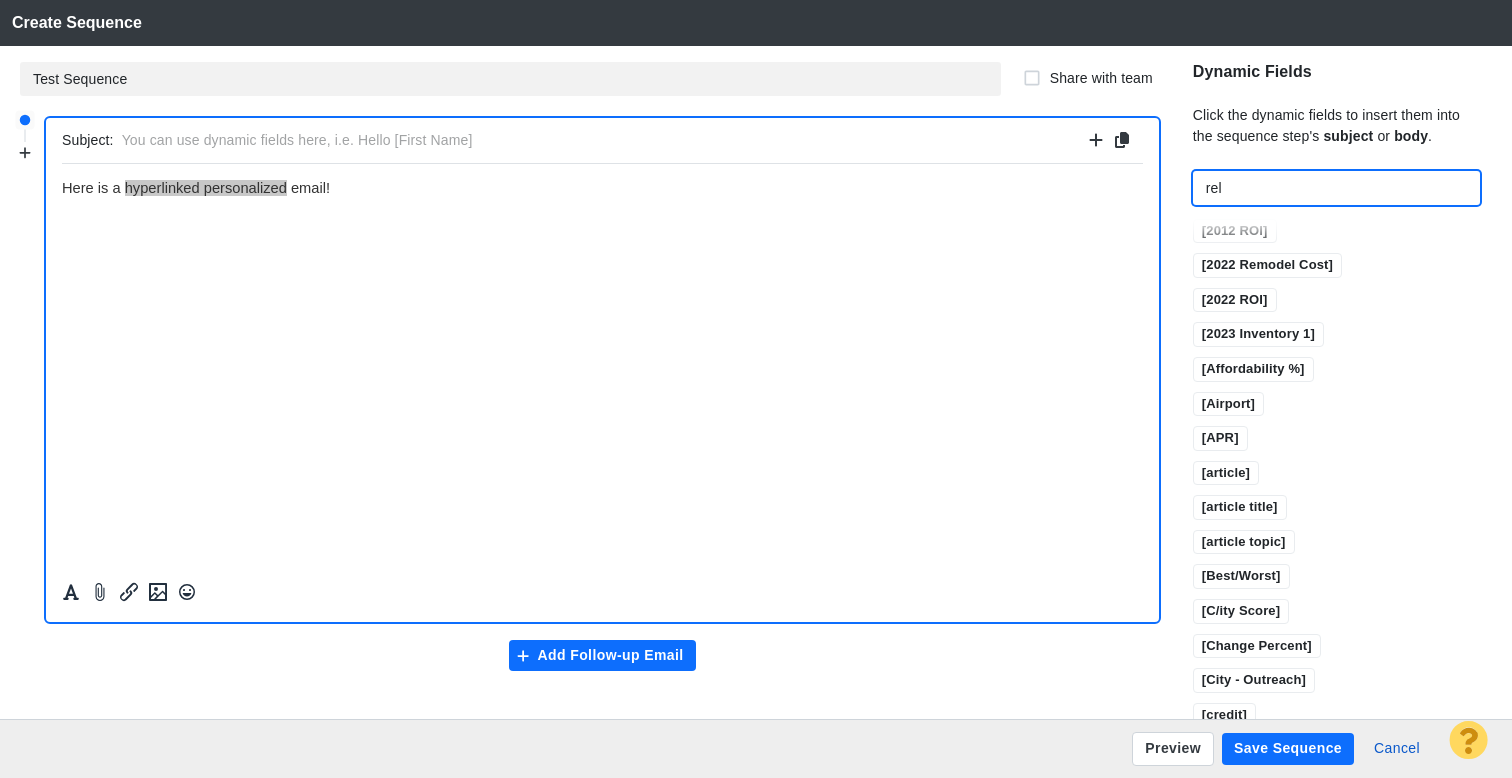 scroll, scrollTop: 0, scrollLeft: 0, axis: both 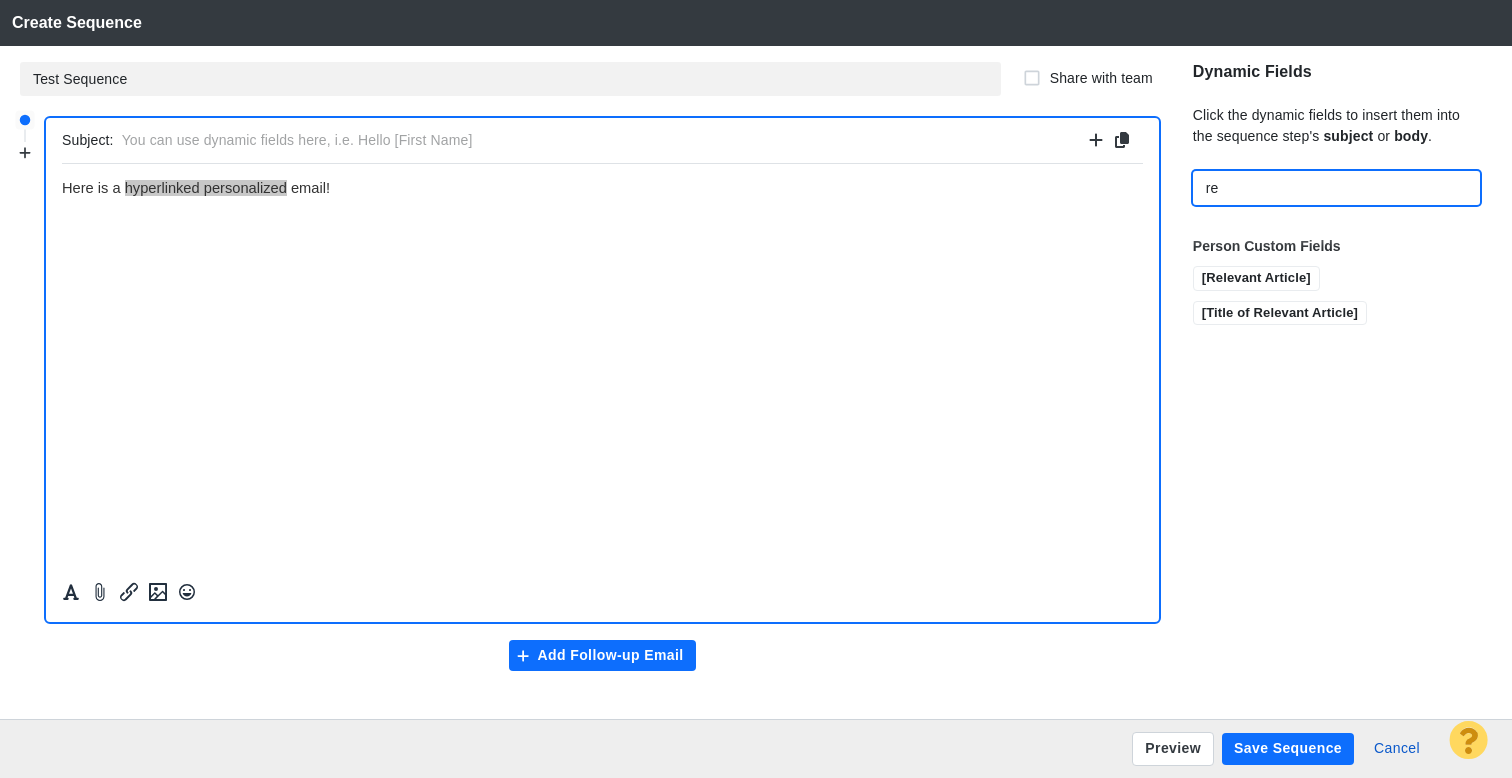 type on "r" 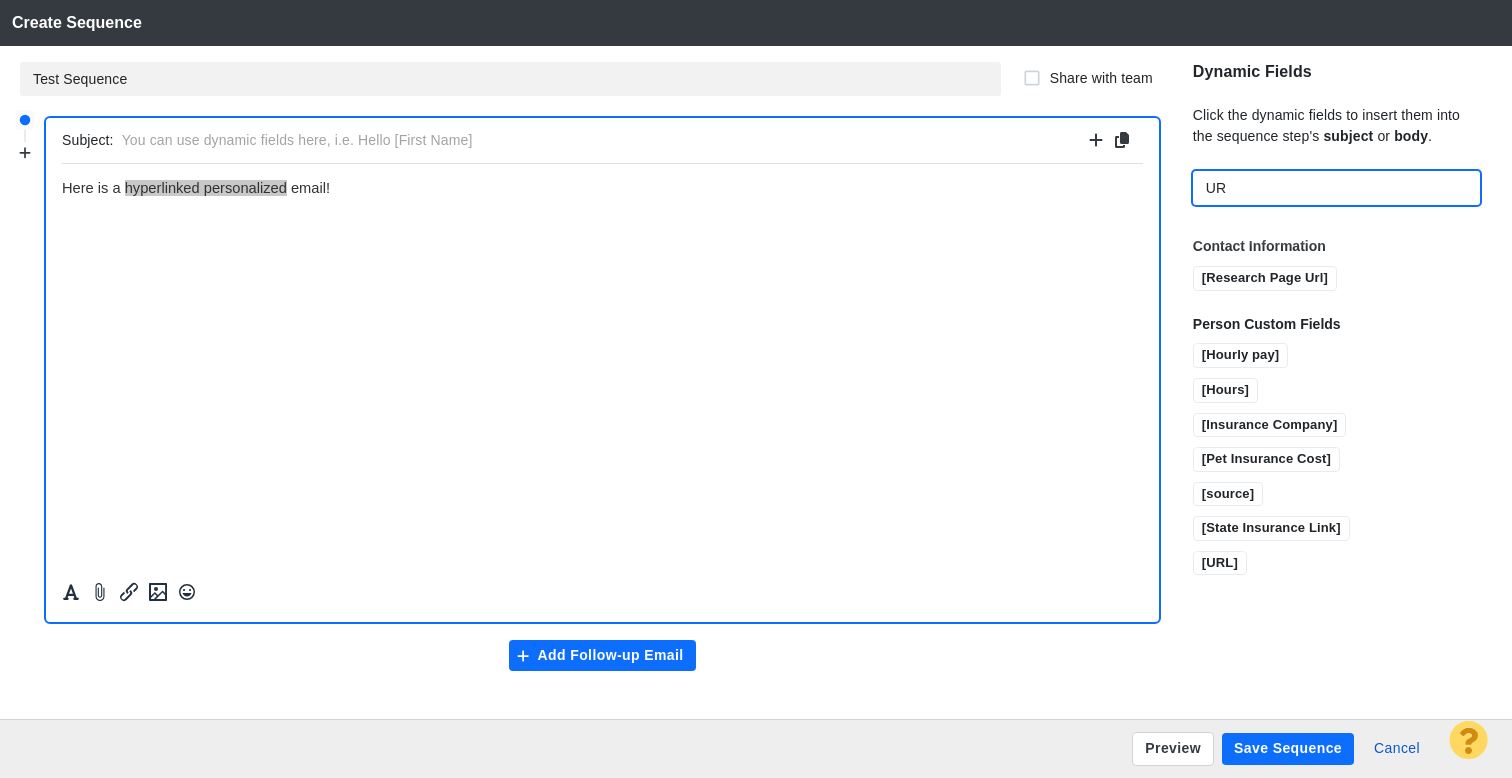 type on "U" 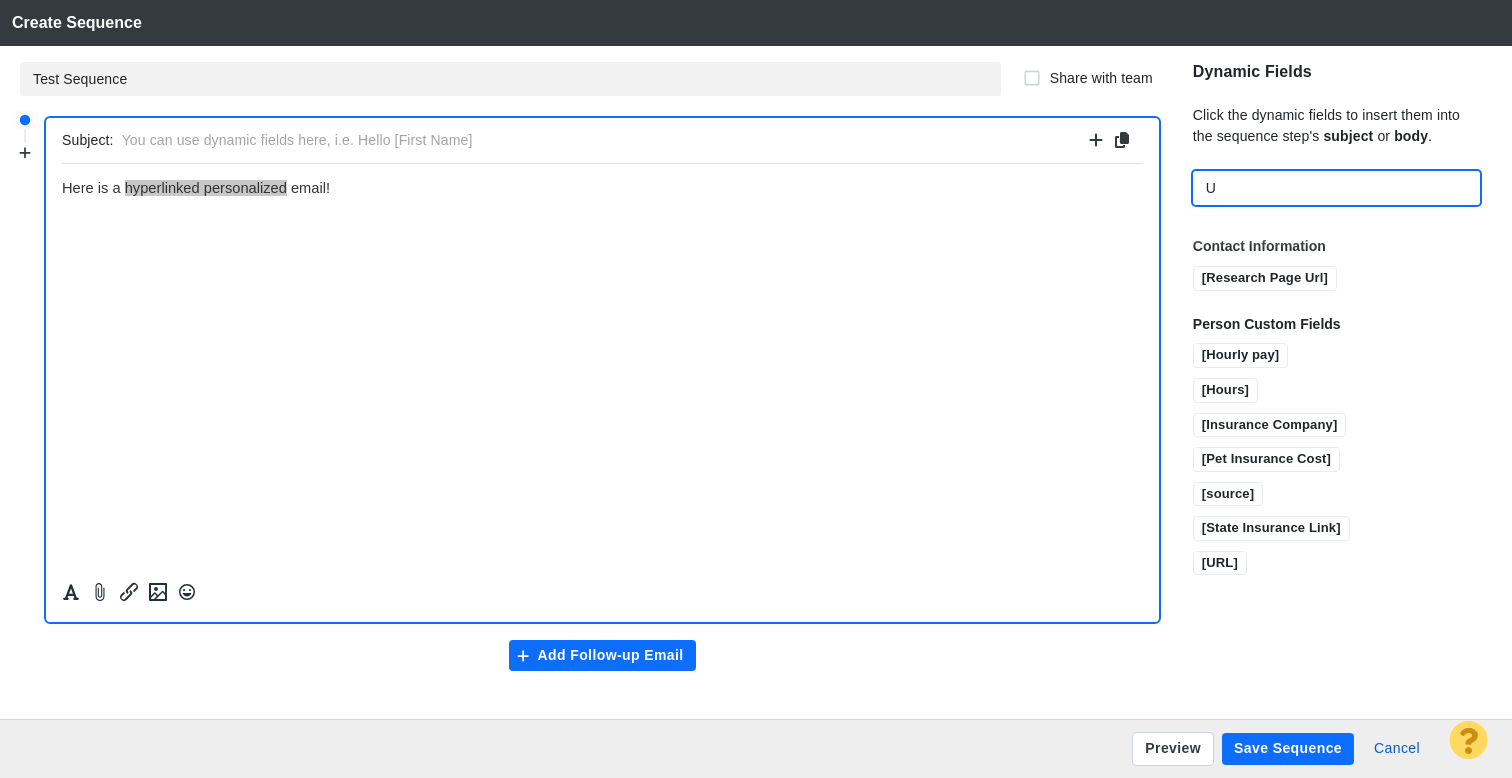 type 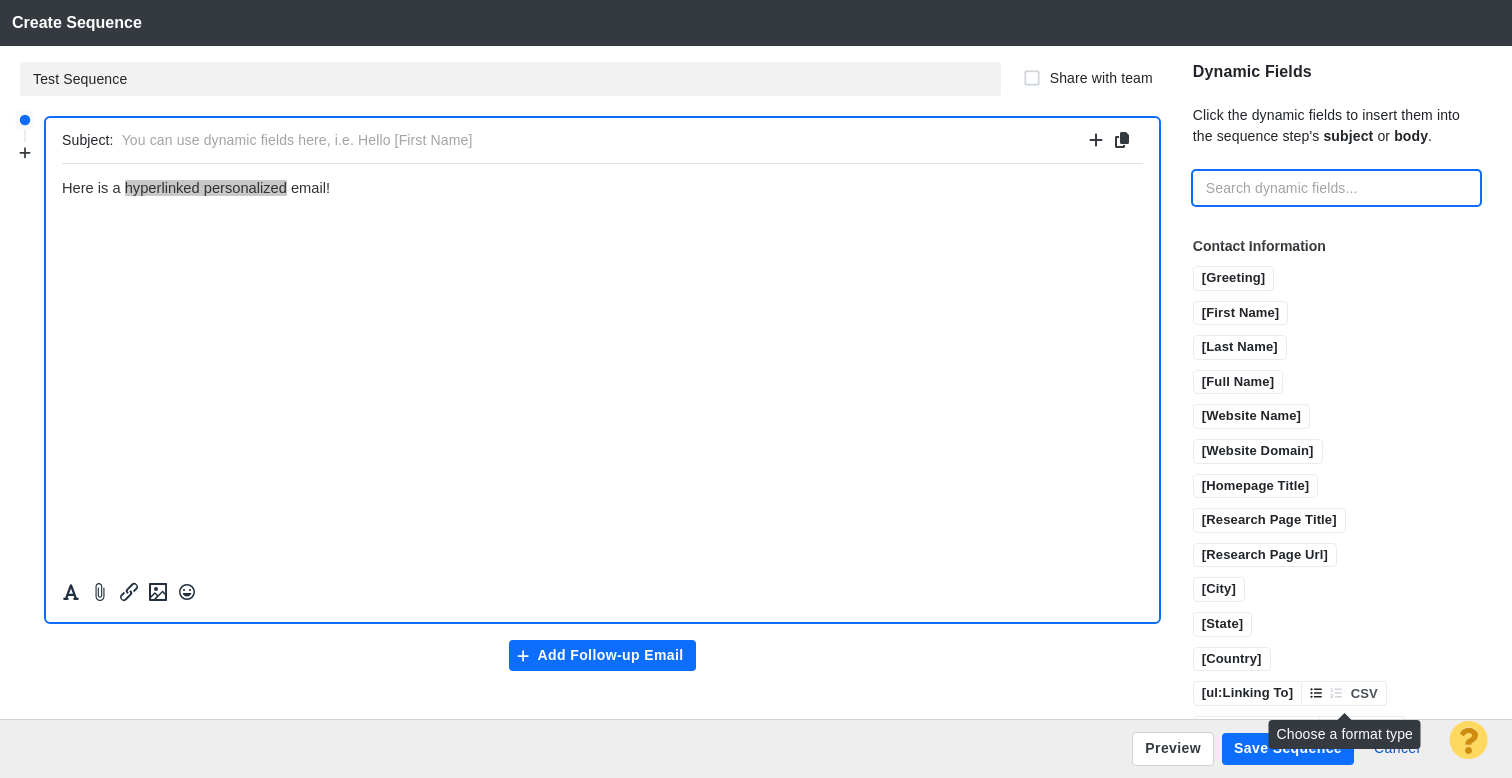 click on "CSV" at bounding box center [1364, 693] 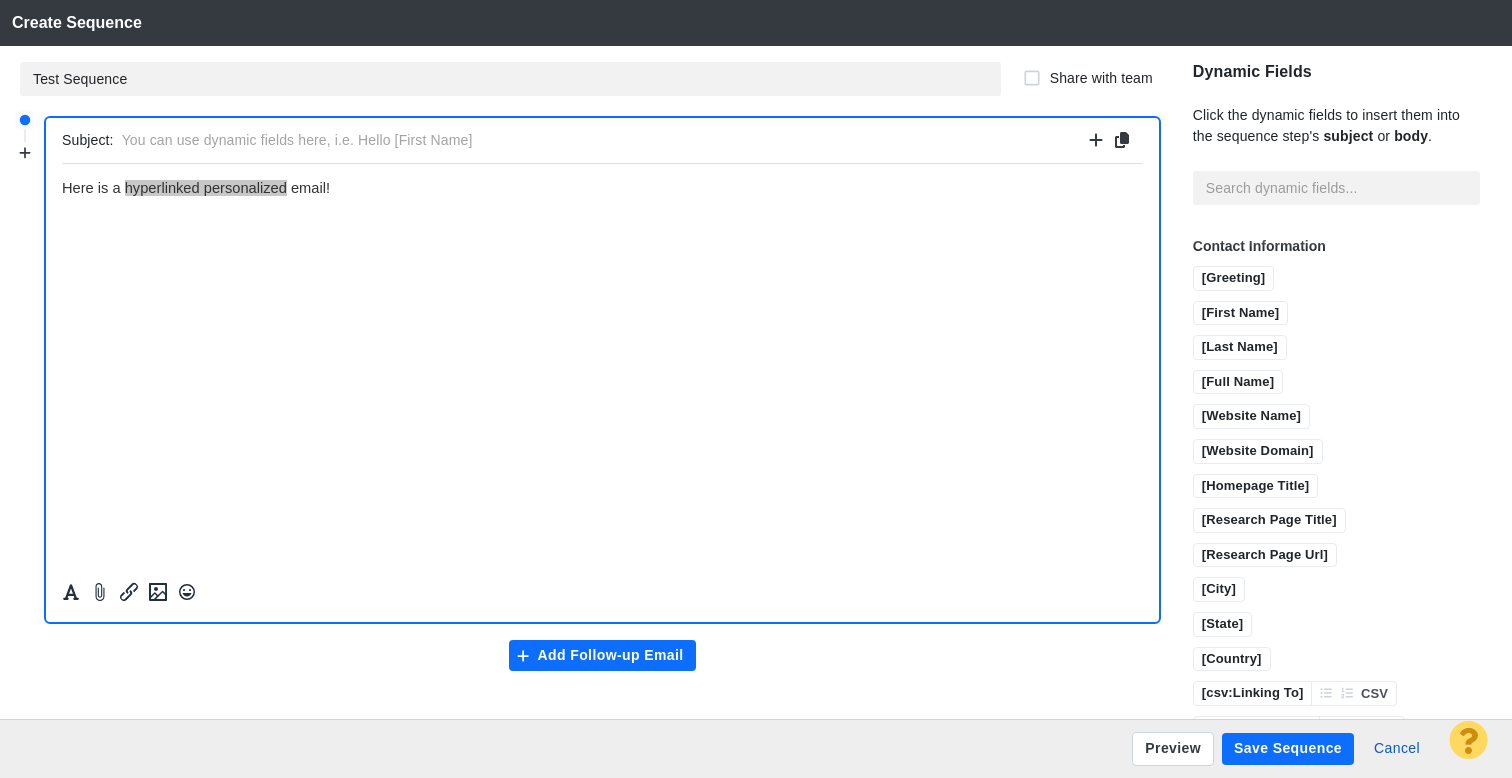 click on "CSV" at bounding box center (1374, 693) 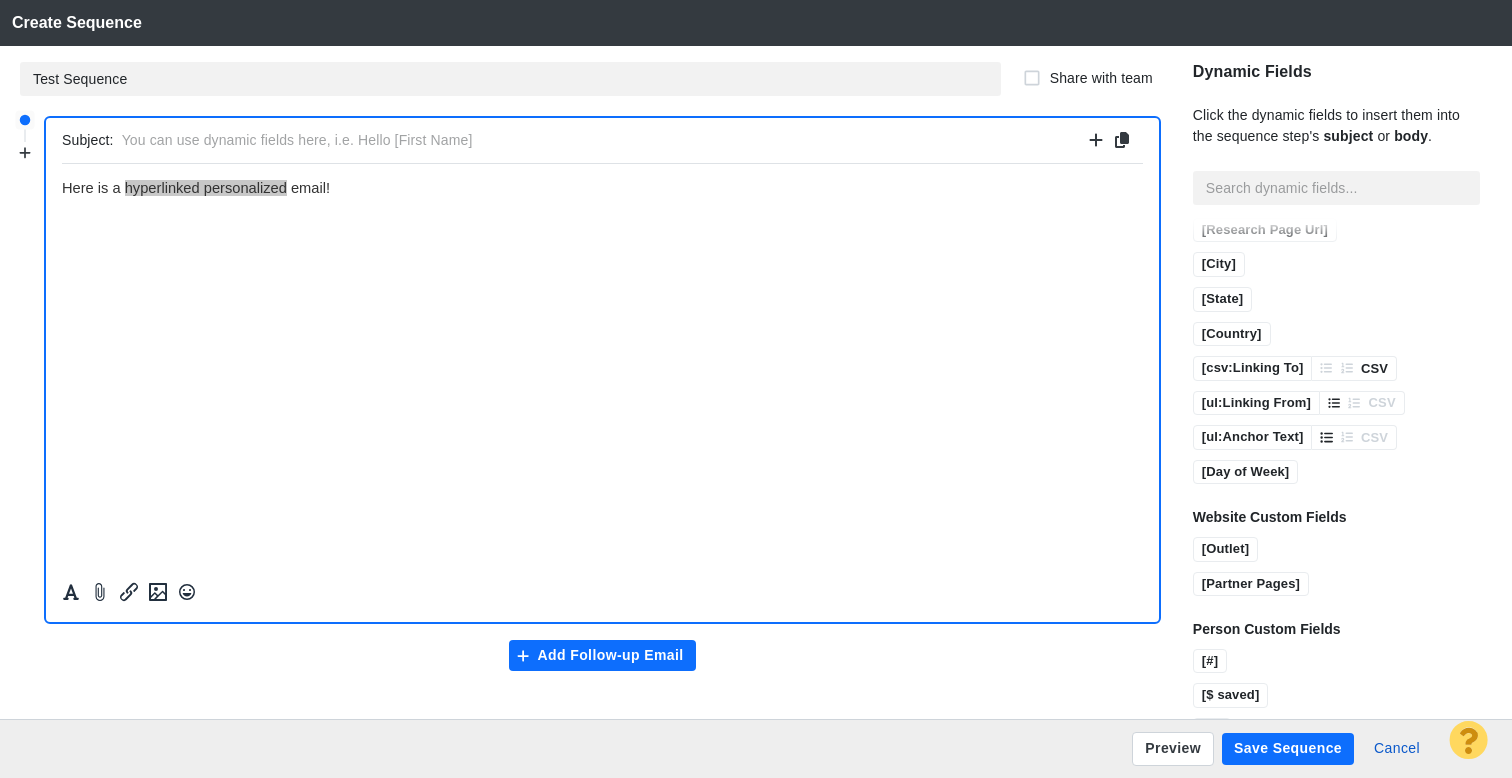 scroll, scrollTop: 324, scrollLeft: 0, axis: vertical 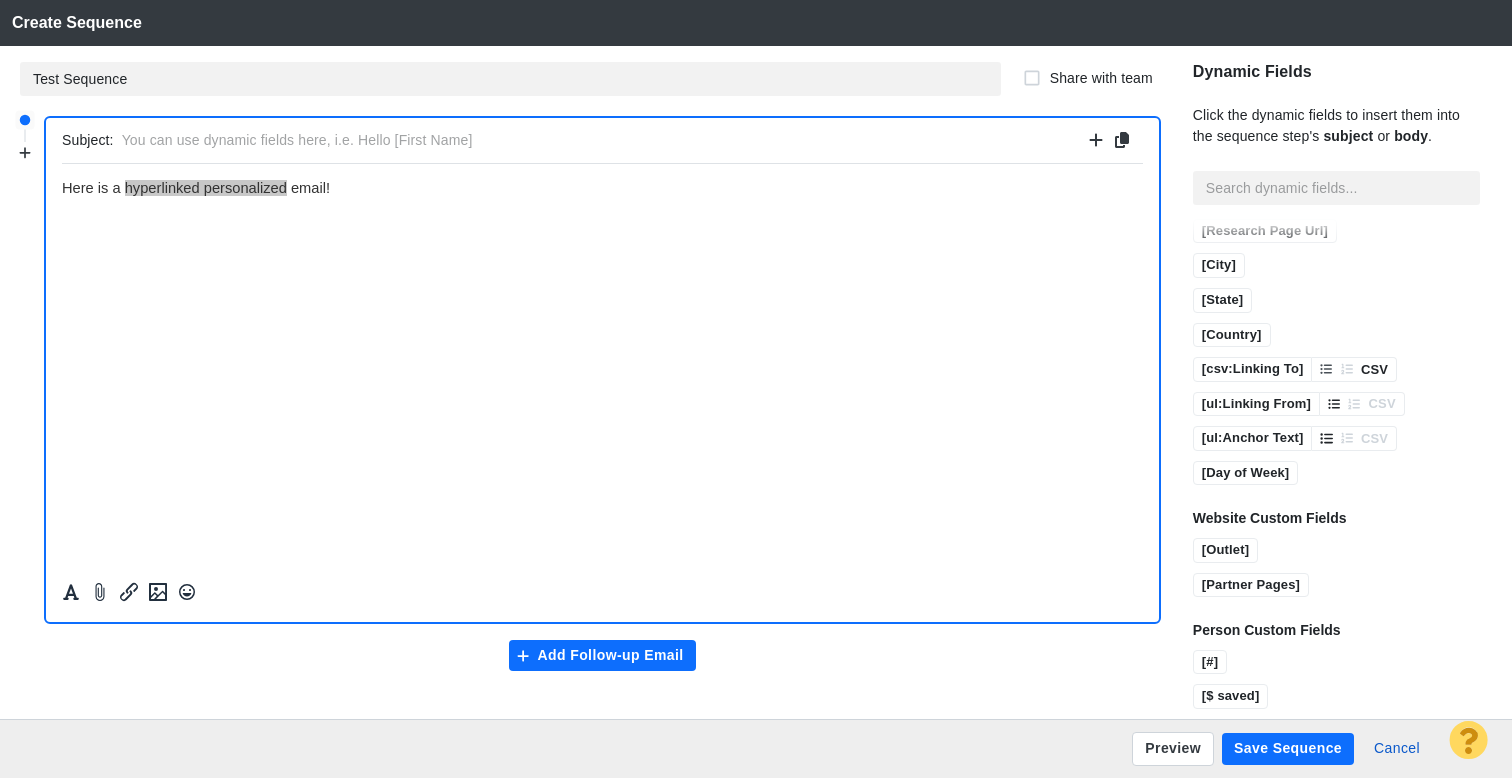 click 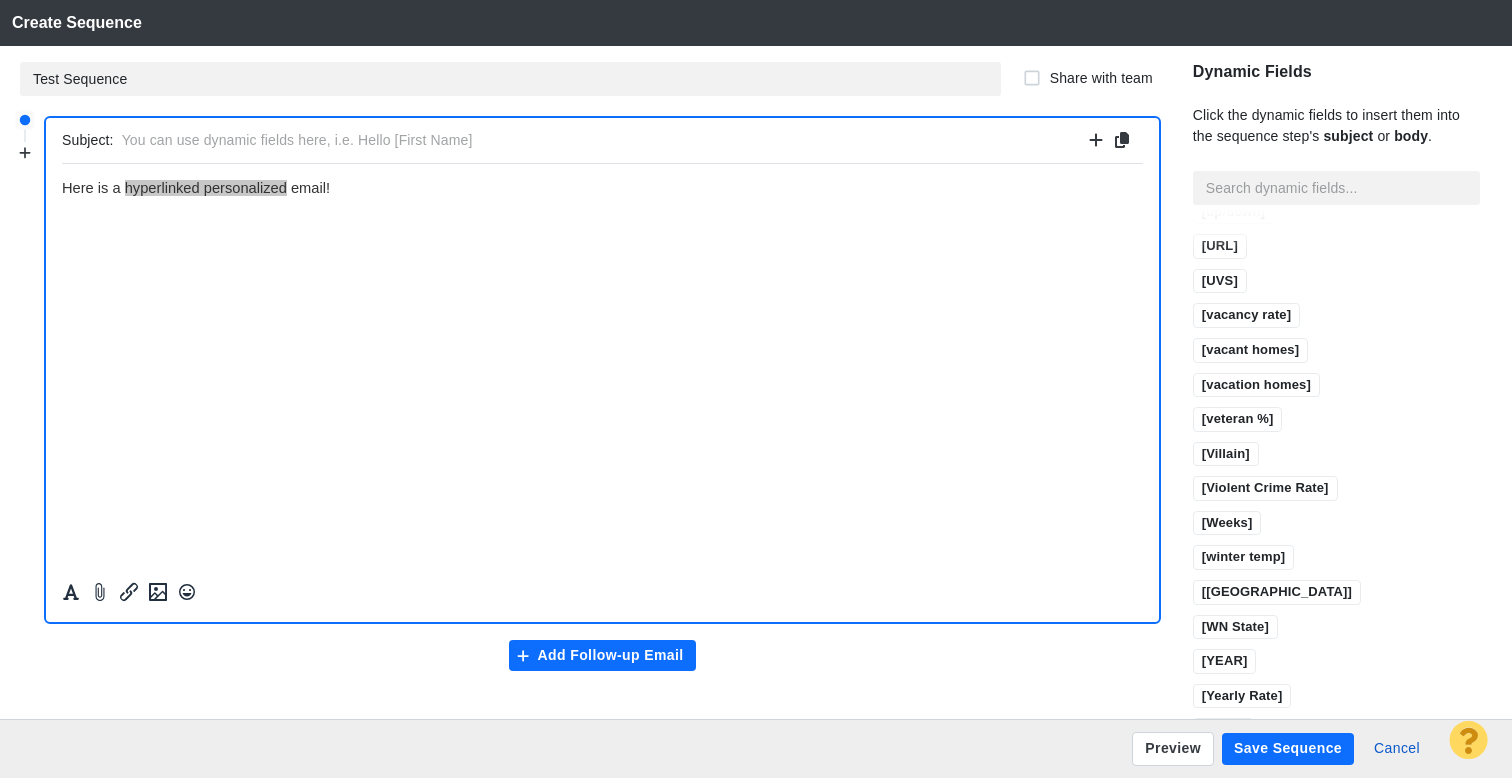 scroll, scrollTop: 8327, scrollLeft: 0, axis: vertical 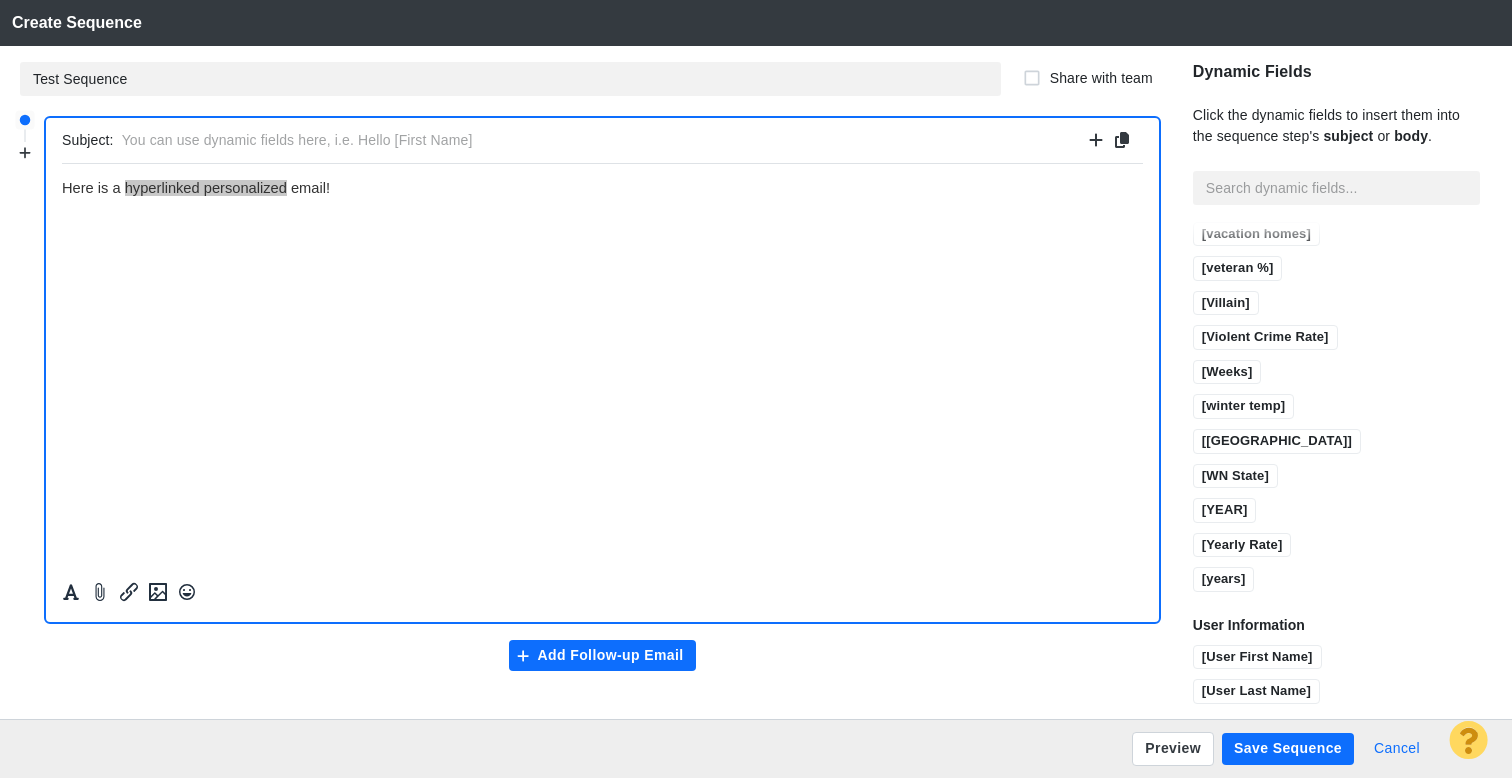 click on "Cancel" at bounding box center (1397, 749) 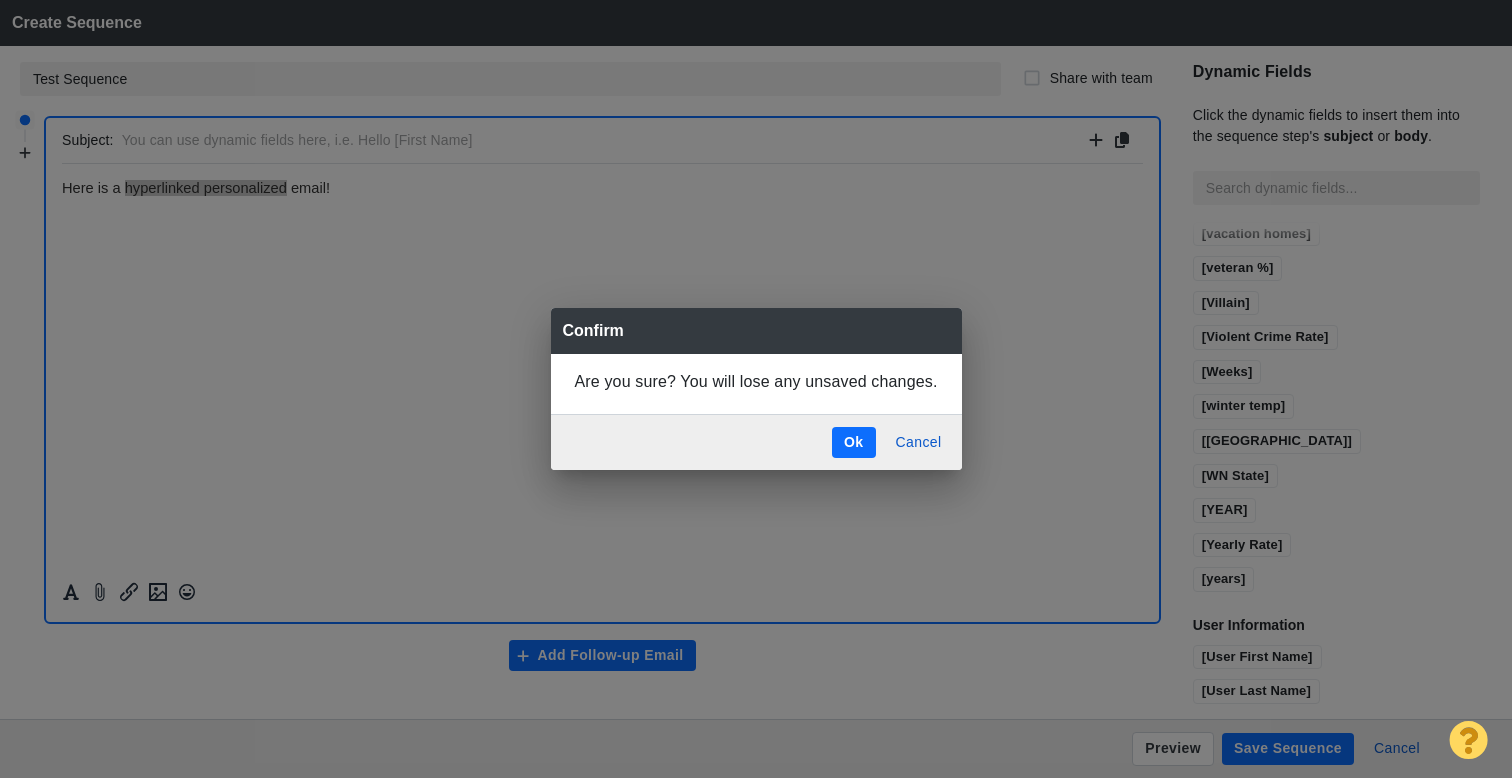 click on "Ok" at bounding box center [853, 443] 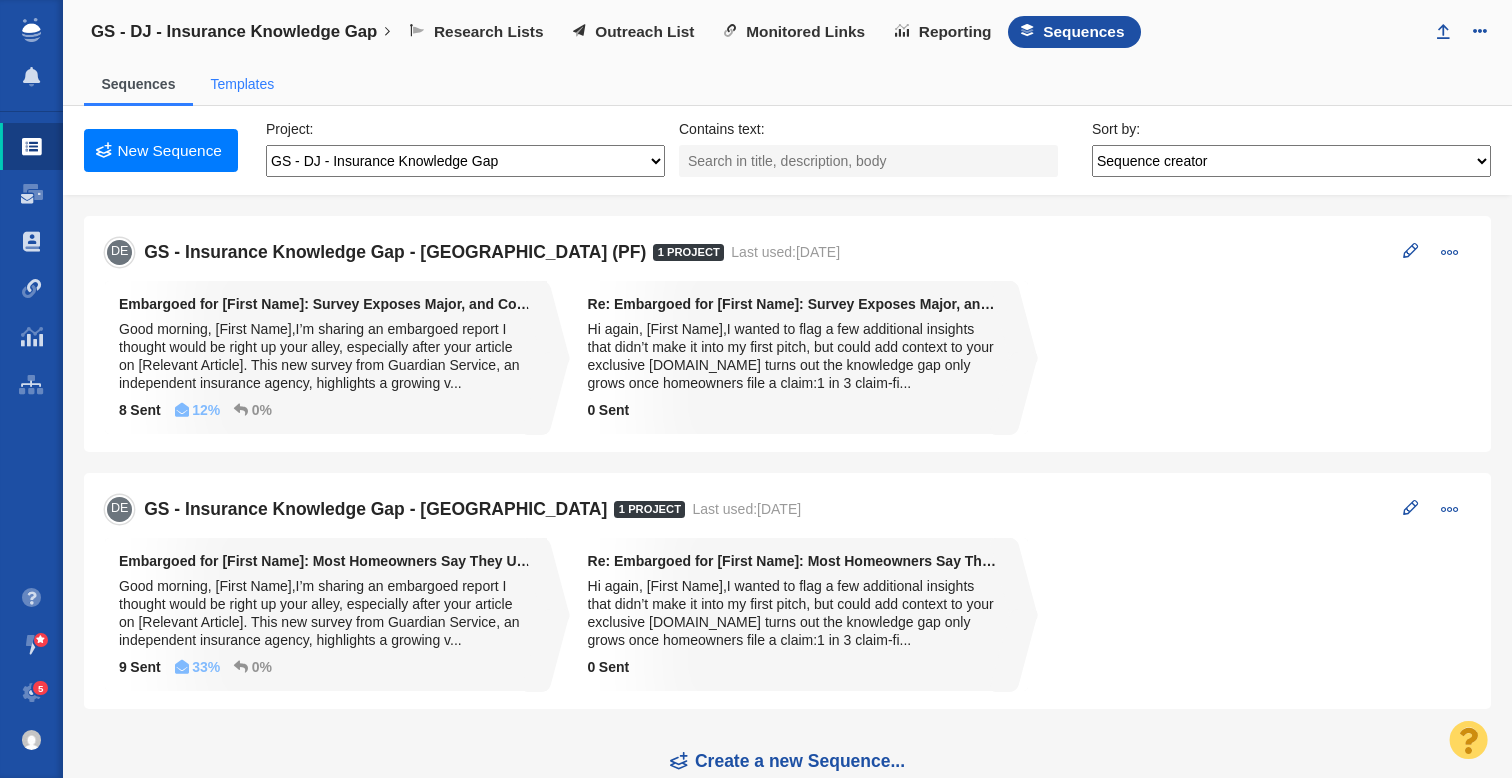 click on "Templates" at bounding box center [242, 84] 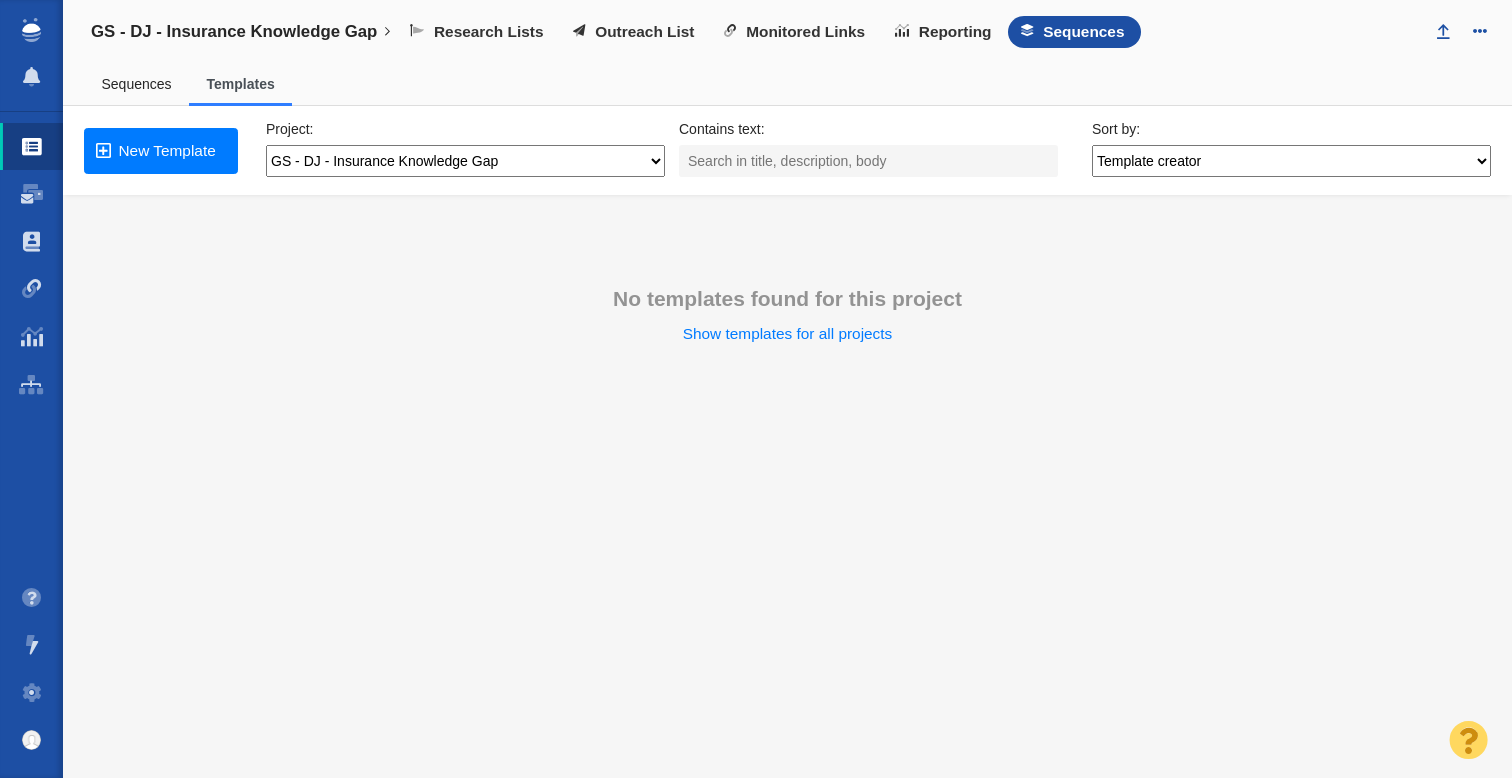scroll, scrollTop: 0, scrollLeft: 0, axis: both 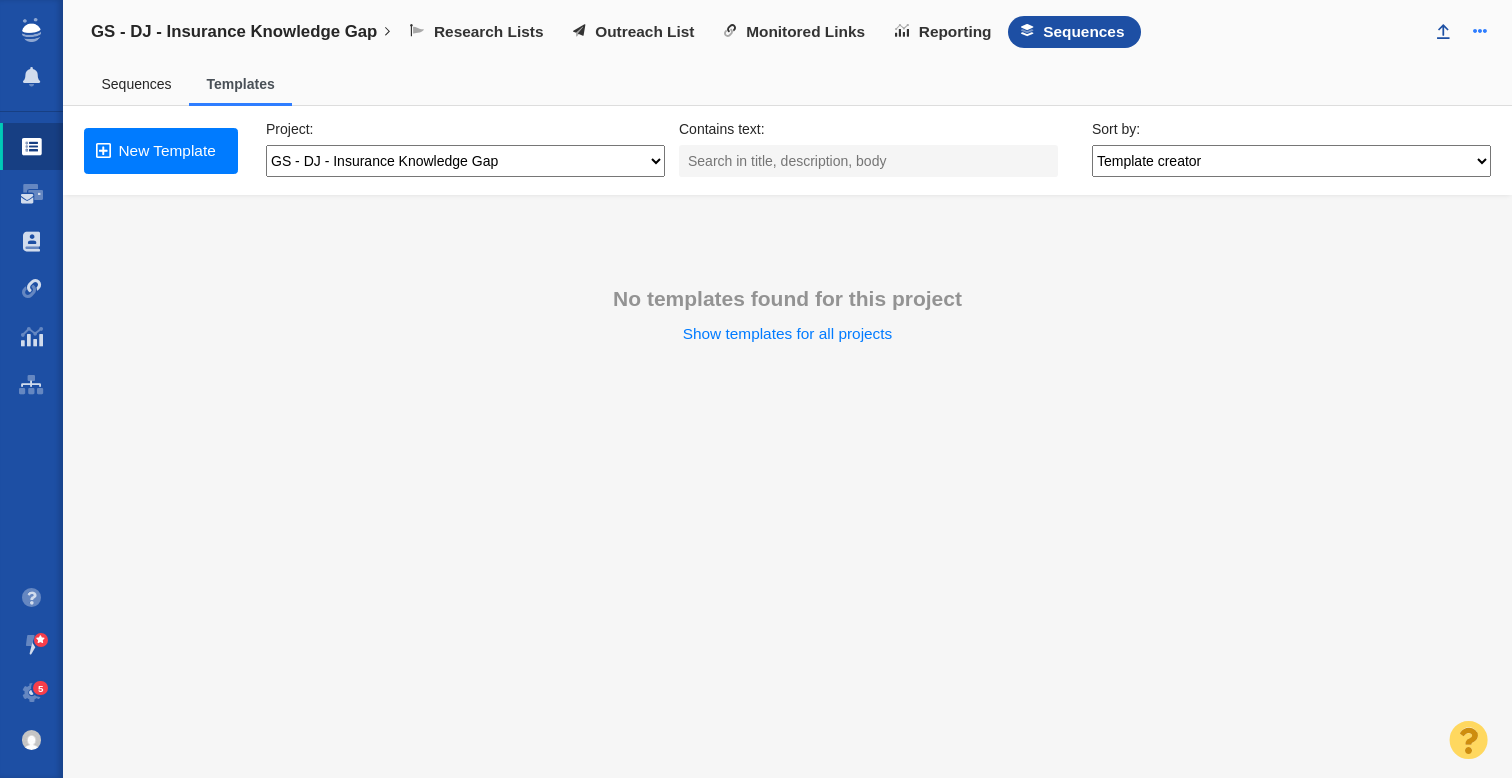click at bounding box center [1479, 30] 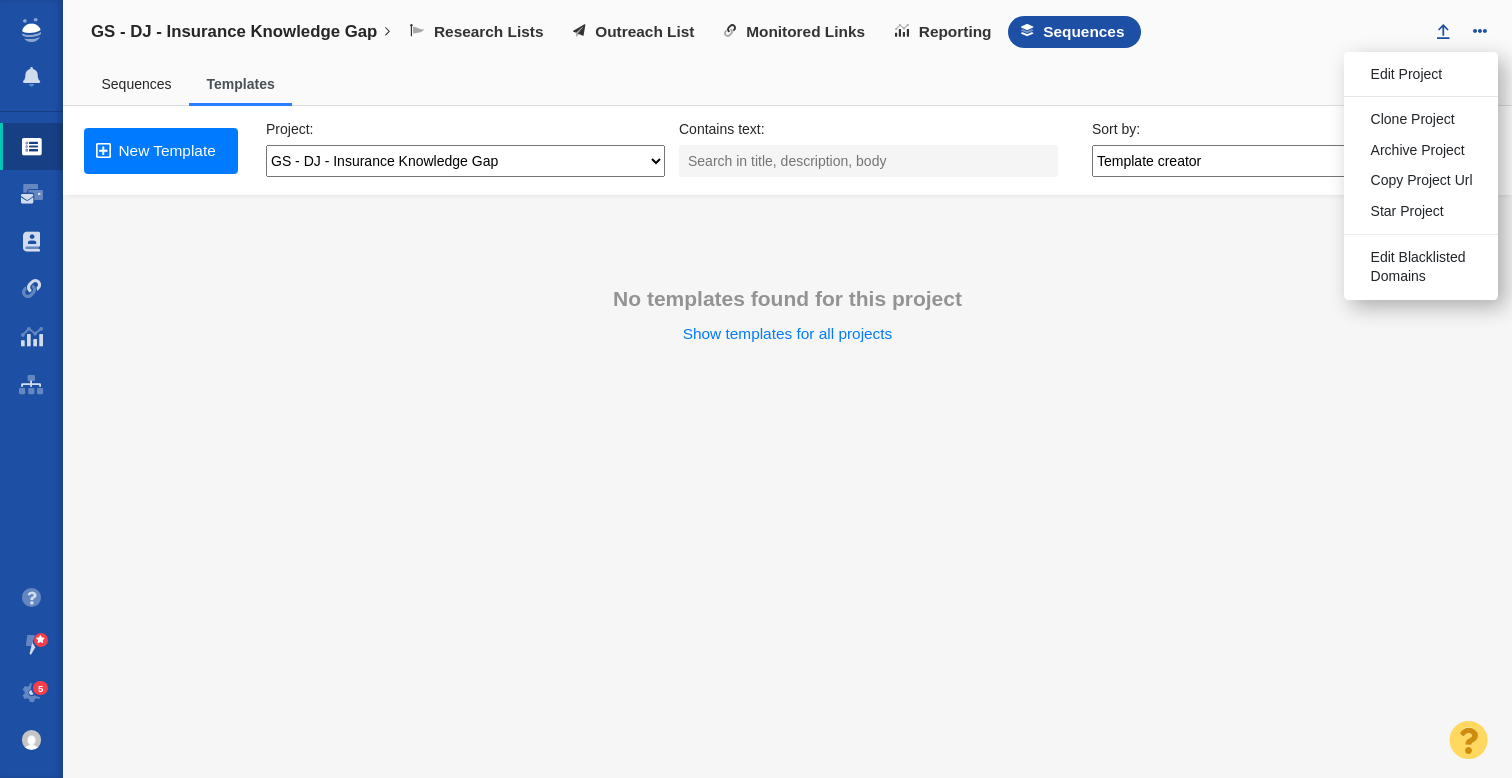 click on "Research Lists
Outreach List
Monitored Links
Reporting
Sequences" at bounding box center (907, 32) 